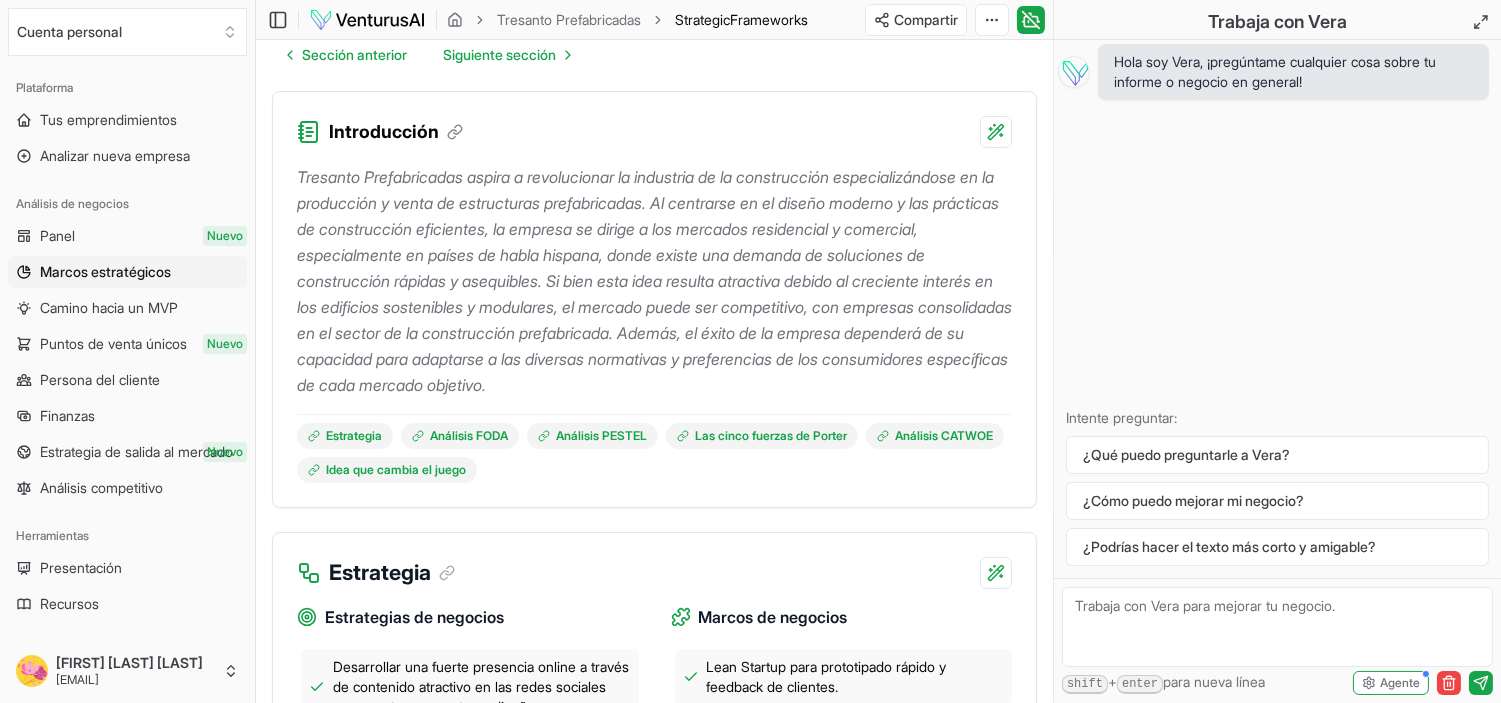 scroll, scrollTop: 0, scrollLeft: 0, axis: both 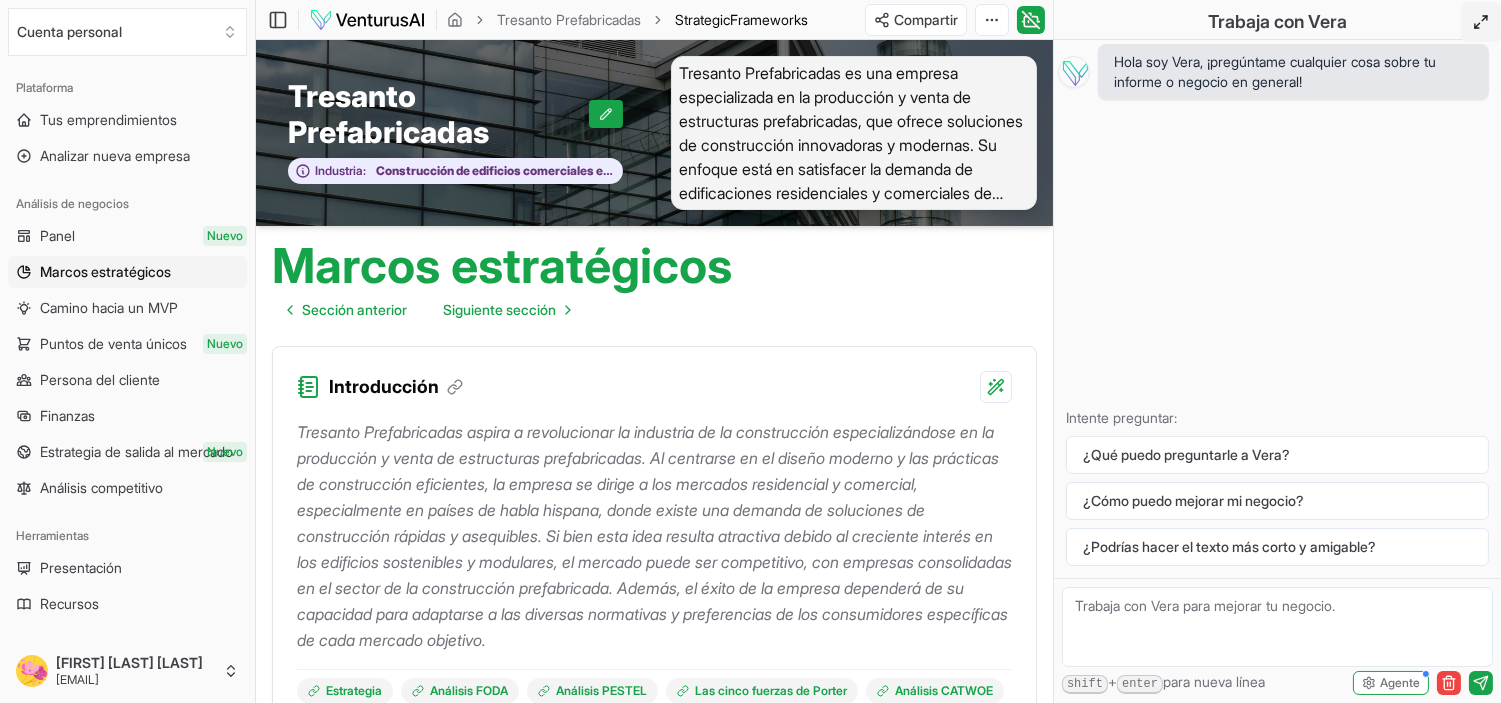 click 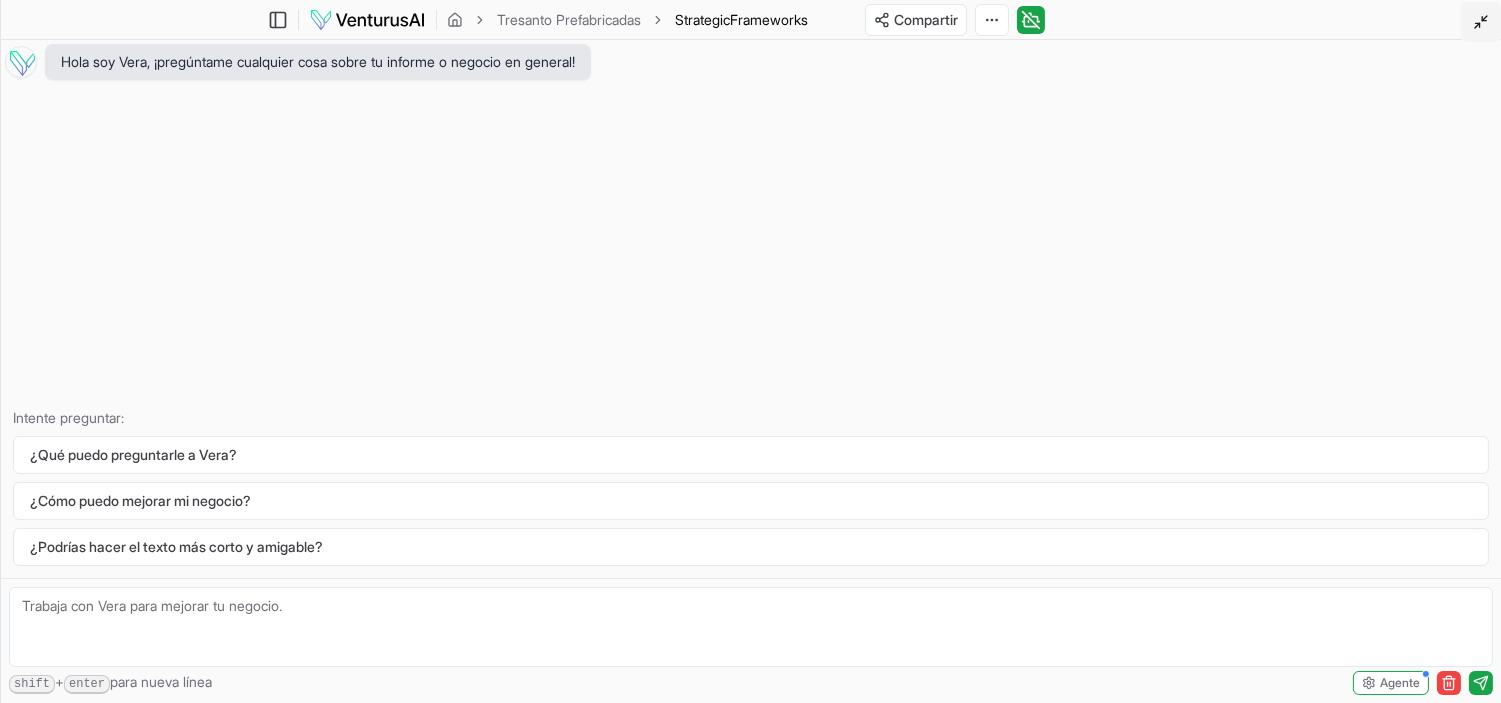 click 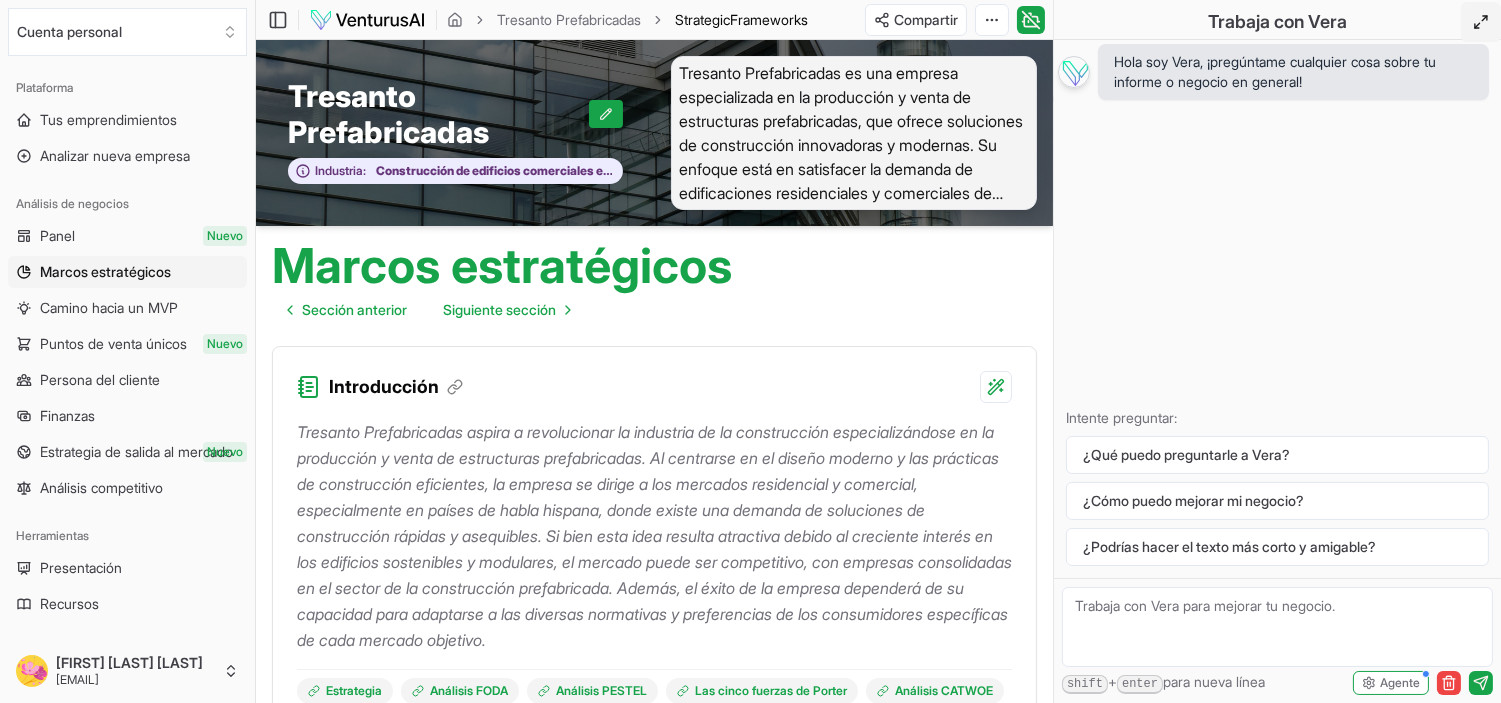 click at bounding box center [1074, 72] 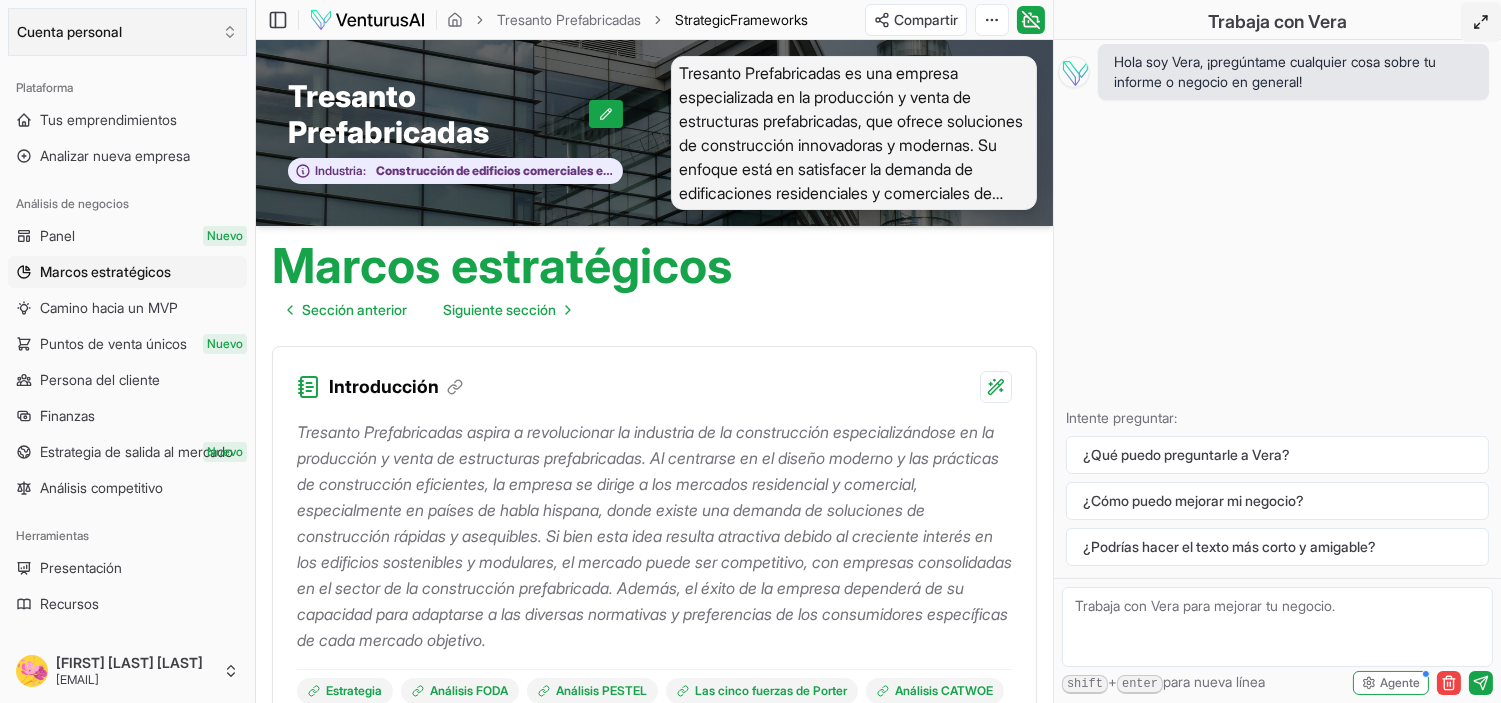 click on "Cuenta personal" at bounding box center [69, 31] 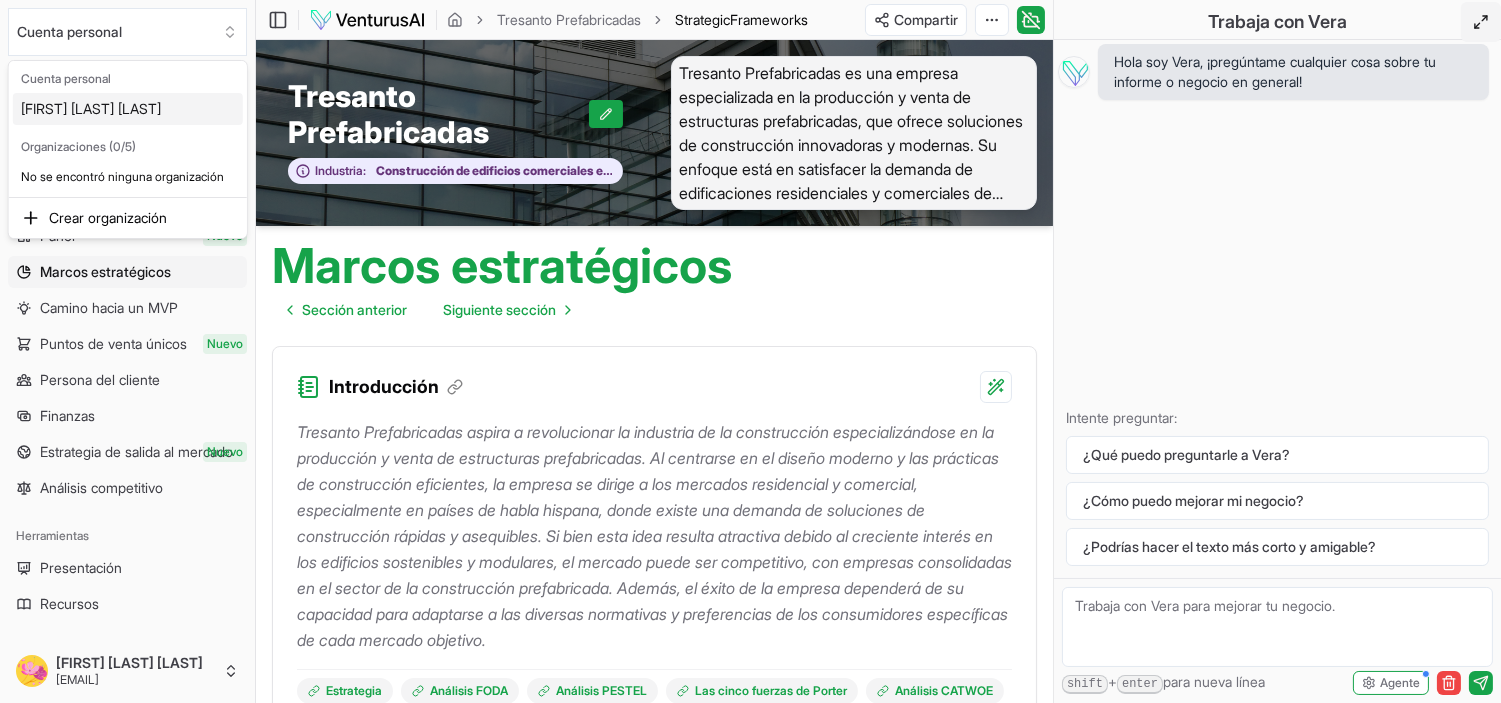 click on "Valoramos tu privacidad Utilizamos cookies para mejorar tu experiencia de navegación, mostrarte anuncios o contenido personalizados y analizar nuestro tráfico. Al hacer clic en "Aceptar todo", aceptas nuestro uso de cookies. Personalizar    Aceptar todo Personalizar las preferencias de consentimiento   Utilizamos cookies para ayudarle a navegar eficientemente y realizar ciertas funciones. A continuación, encontrará información detallada sobre todas las cookies en cada categoría de consentimiento. Las cookies clasificadas como "Necesarias" se almacenan en su navegador, ya que son esenciales para habilitar las funcionalidades básicas del sitio.  Mostrar más Necesario Siempre activo Las cookies necesarias son necesarias para habilitar las funciones básicas de este sitio, como proporcionar un inicio de sesión seguro o ajustar tus preferencias de consentimiento. Estas cookies no almacenan datos personales identificables. Galleta consentimiento de cookieyes Duración 1 año Descripción Galleta __cf_bm" at bounding box center [750, 351] 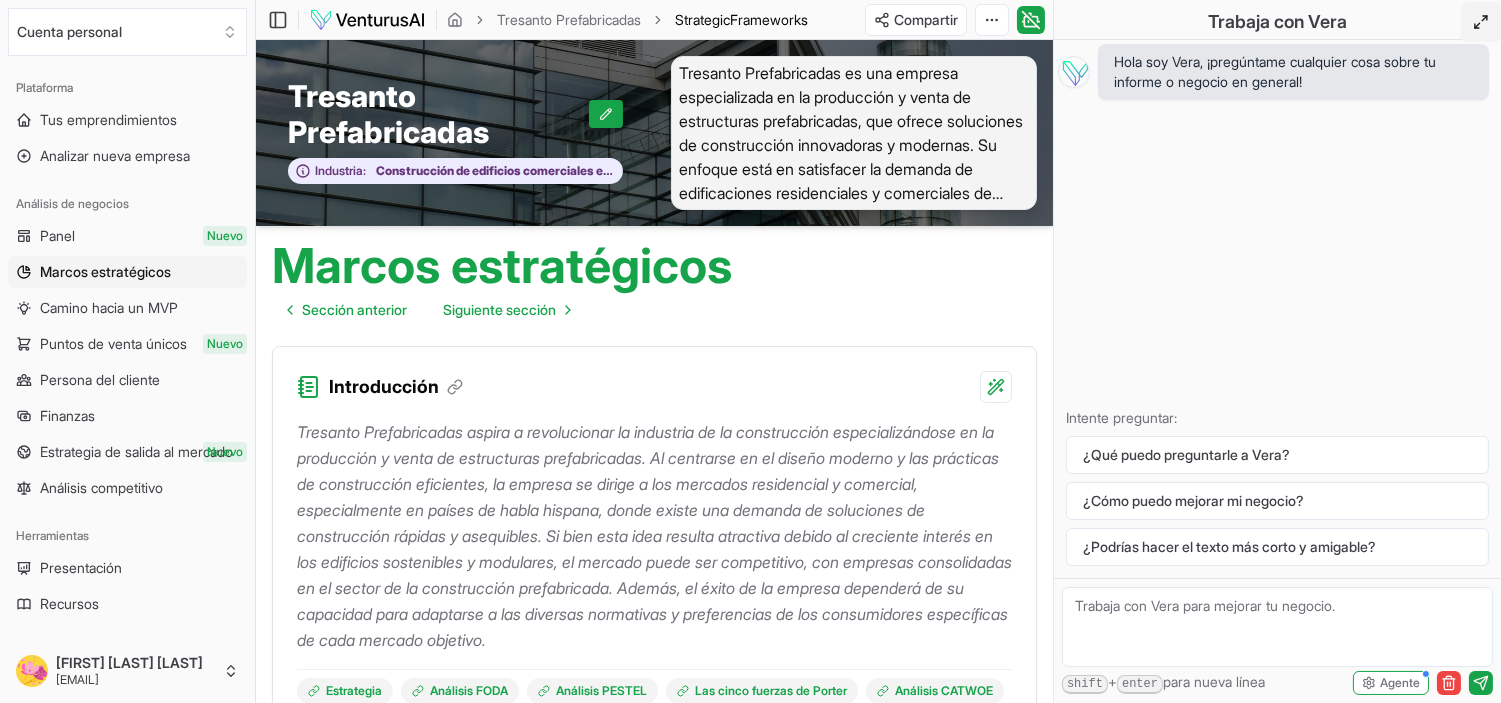 click 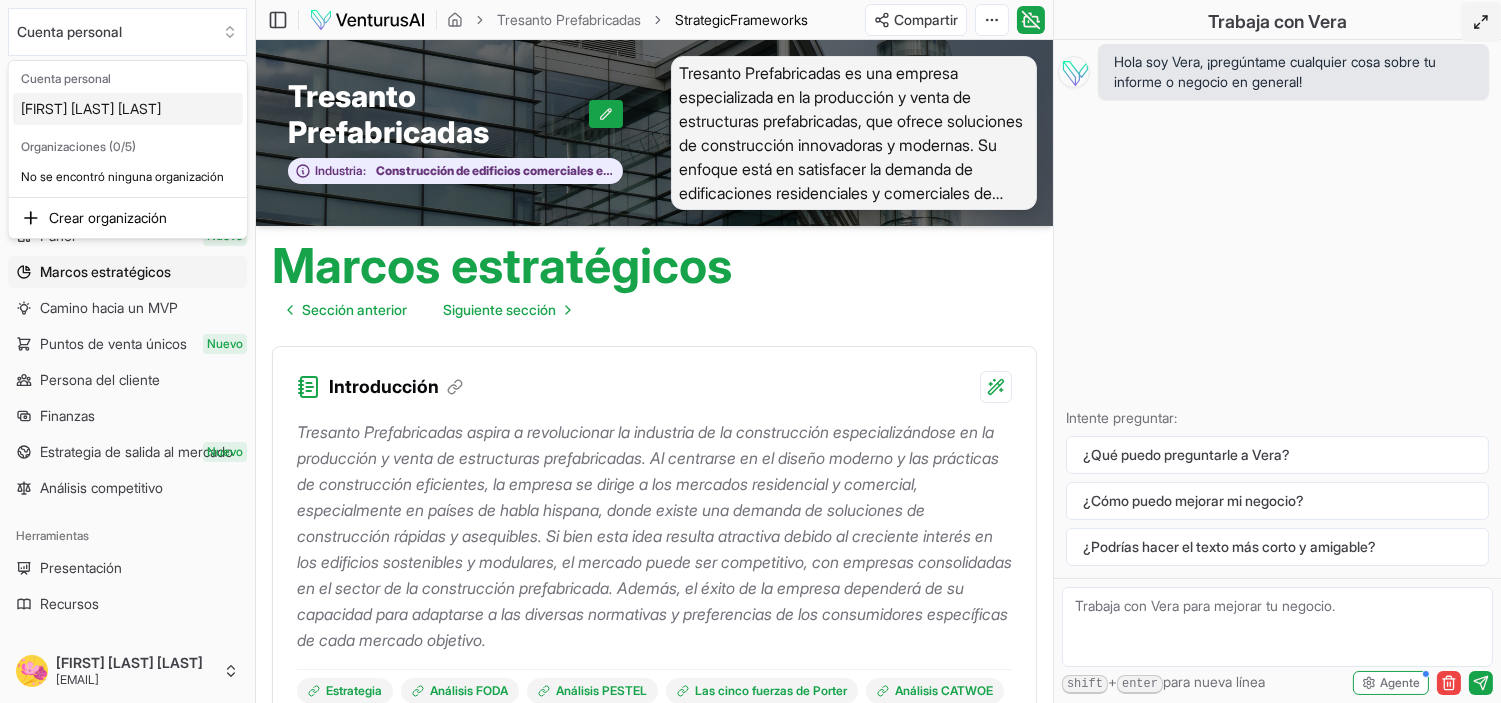 click on "[FIRST] [LAST] [LAST]" at bounding box center [91, 108] 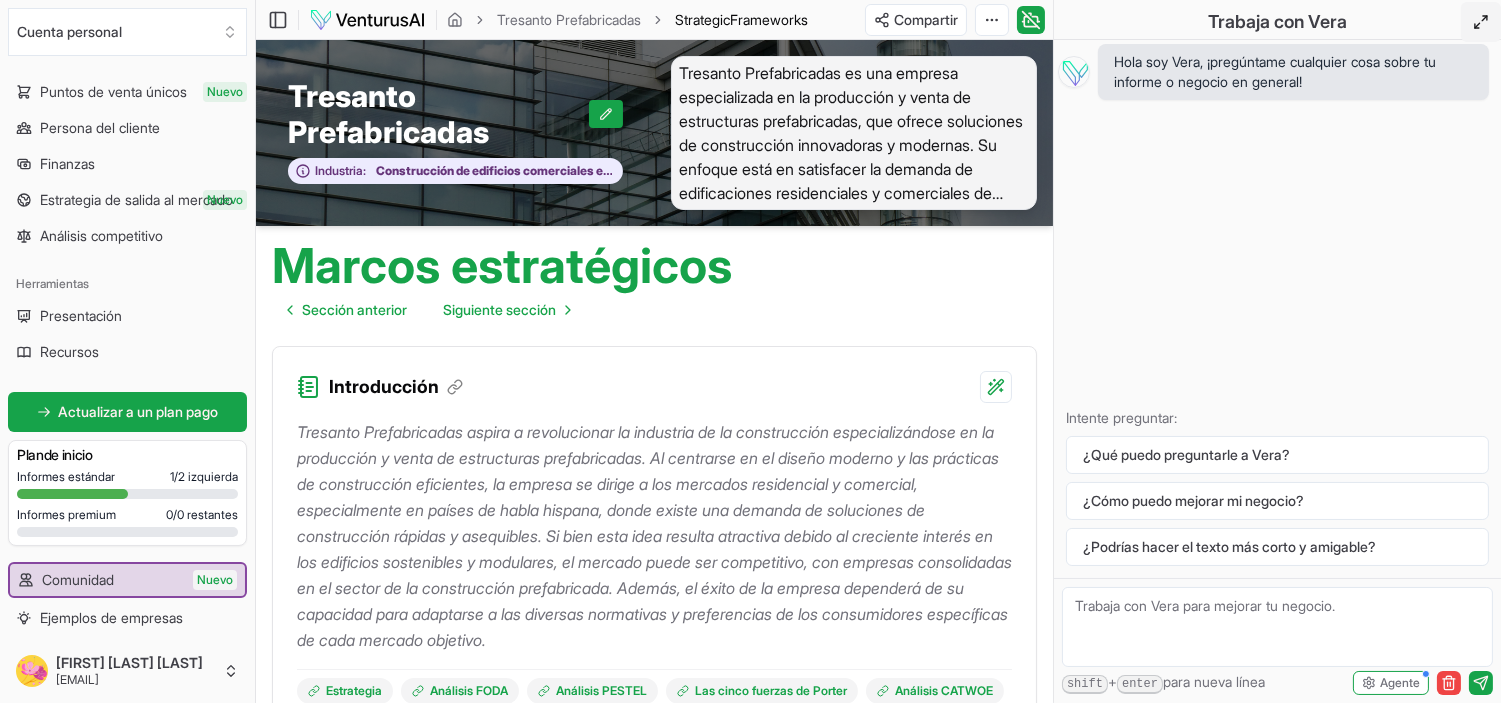 scroll, scrollTop: 324, scrollLeft: 0, axis: vertical 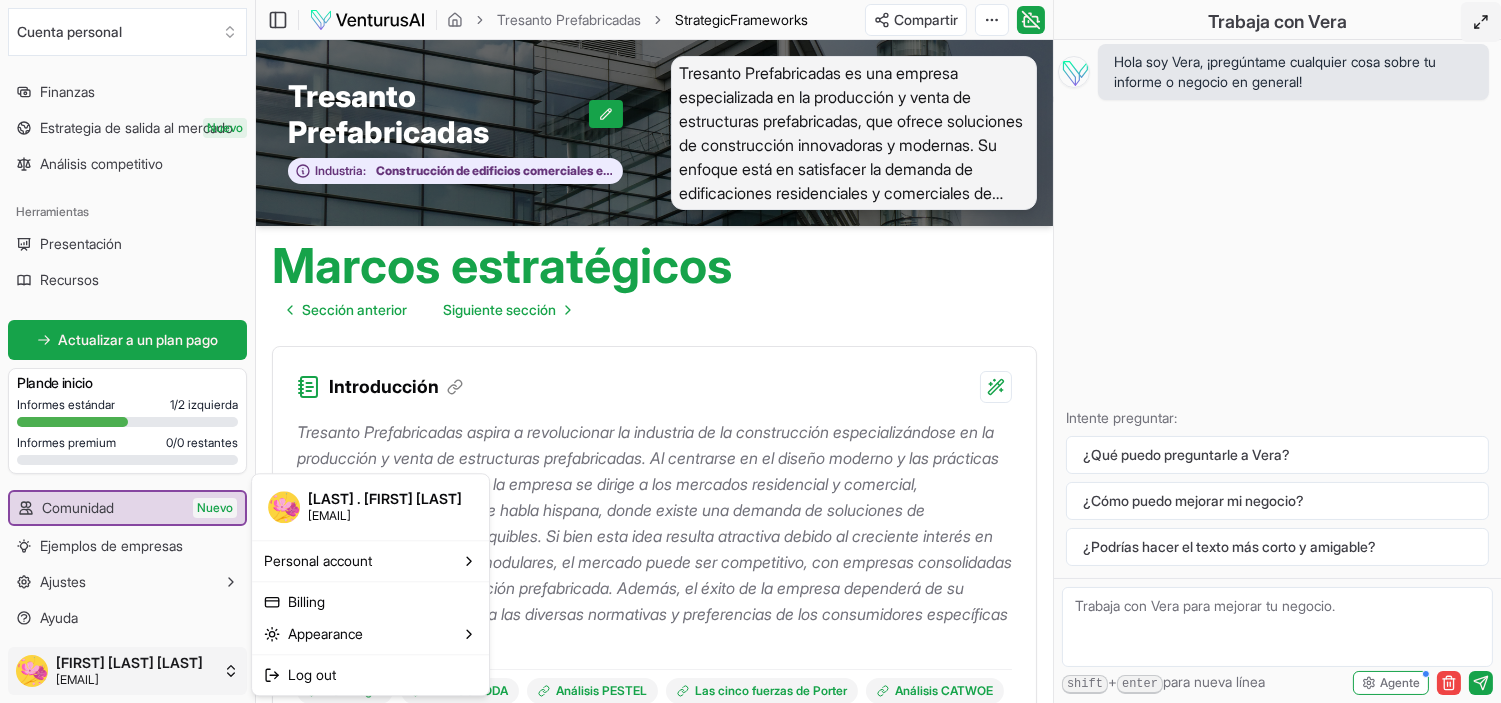 click on "Valoramos tu privacidad Utilizamos cookies para mejorar tu experiencia de navegación, mostrarte anuncios o contenido personalizados y analizar nuestro tráfico. Al hacer clic en "Aceptar todo", aceptas nuestro uso de cookies. Personalizar    Aceptar todo Personalizar las preferencias de consentimiento   Utilizamos cookies para ayudarle a navegar eficientemente y realizar ciertas funciones. A continuación, encontrará información detallada sobre todas las cookies en cada categoría de consentimiento. Las cookies clasificadas como "Necesarias" se almacenan en su navegador, ya que son esenciales para habilitar las funcionalidades básicas del sitio.  Mostrar más Necesario Siempre activo Las cookies necesarias son necesarias para habilitar las funciones básicas de este sitio, como proporcionar un inicio de sesión seguro o ajustar tus preferencias de consentimiento. Estas cookies no almacenan datos personales identificables. Galleta consentimiento de cookieyes Duración 1 año Descripción Galleta __cf_bm" at bounding box center (750, 351) 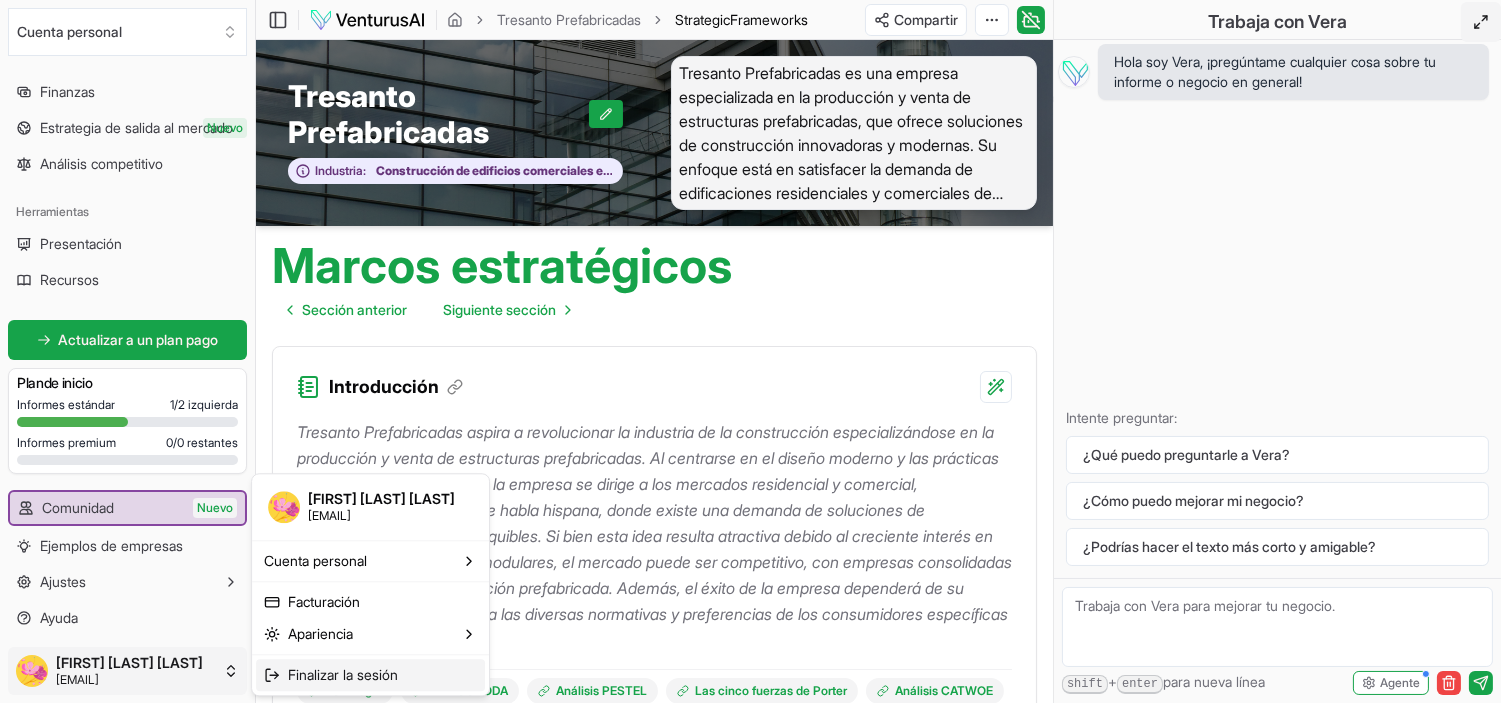 click on "Finalizar la sesión" at bounding box center [343, 674] 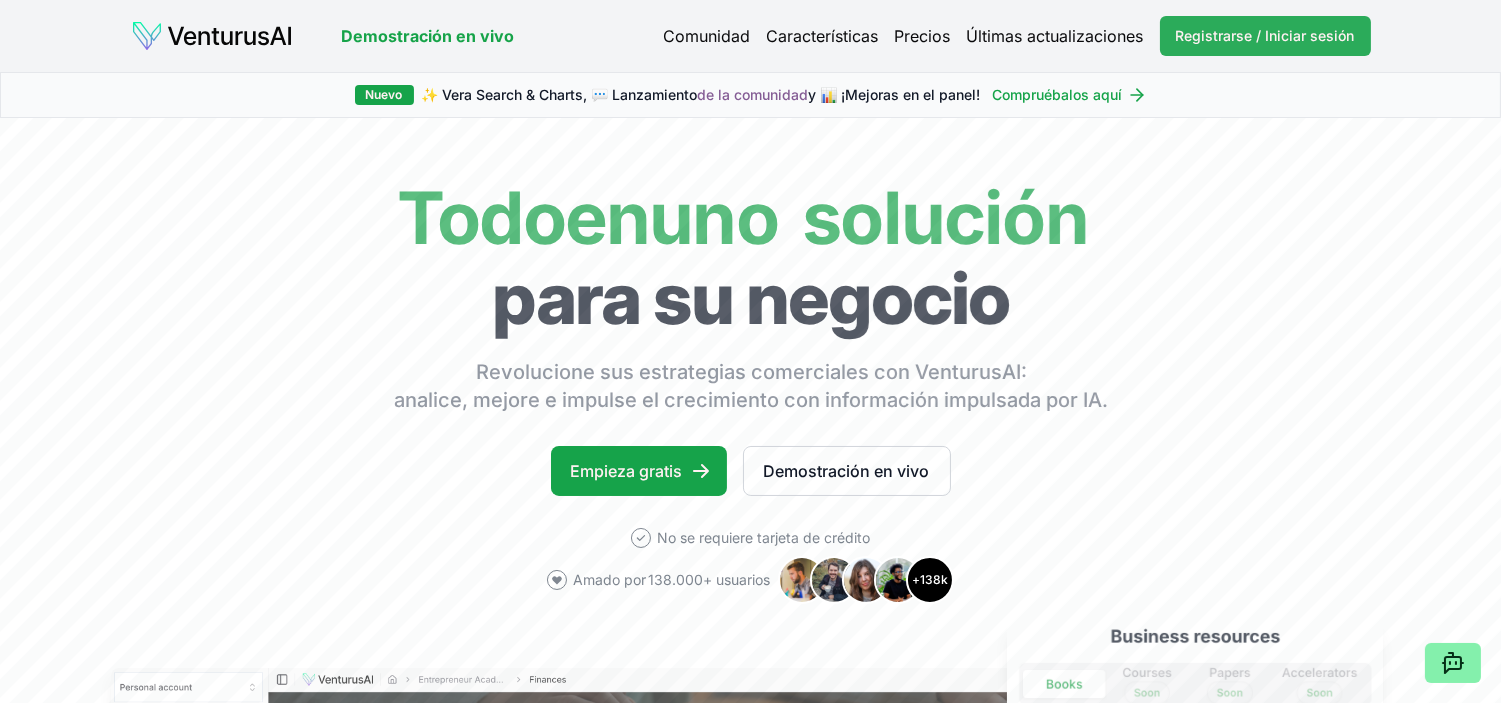 click on "Registrarse / Iniciar sesión" at bounding box center (1265, 35) 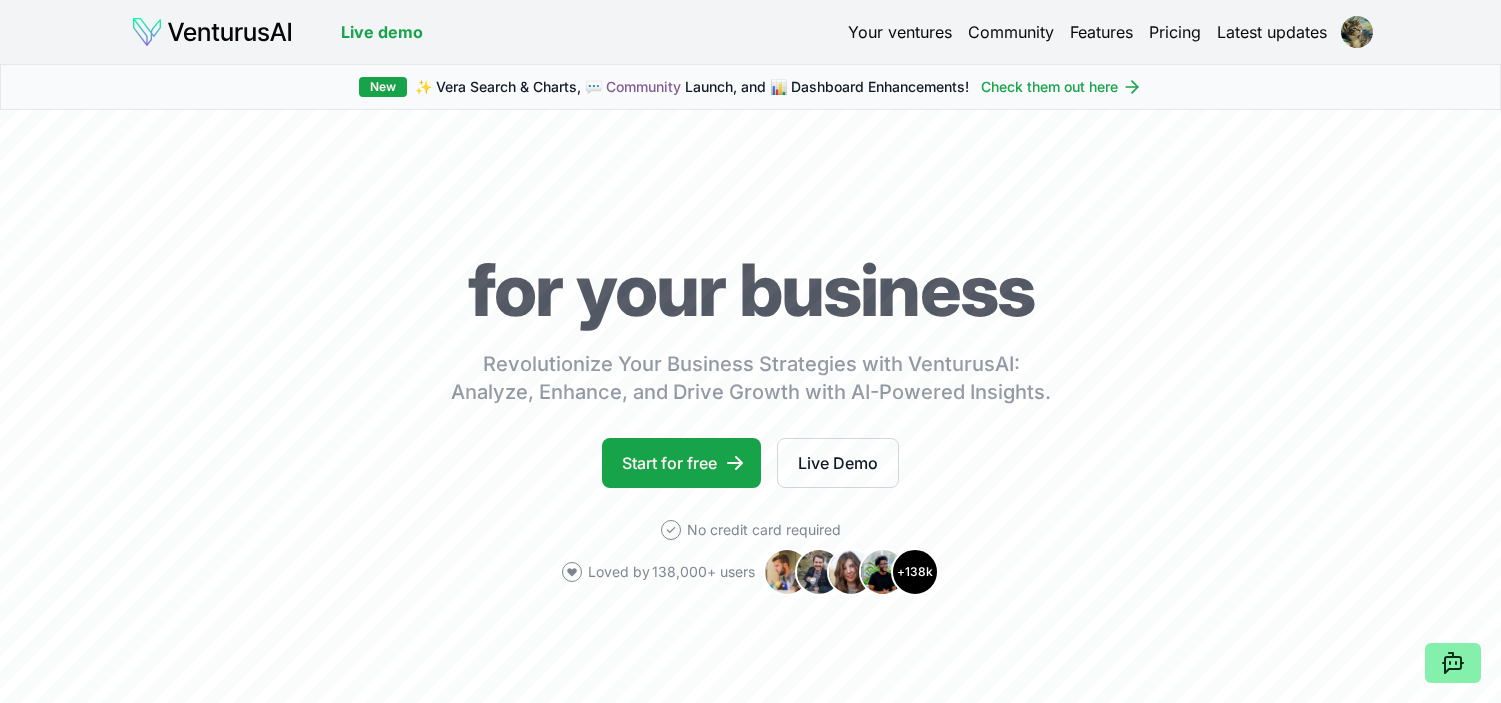 scroll, scrollTop: 0, scrollLeft: 0, axis: both 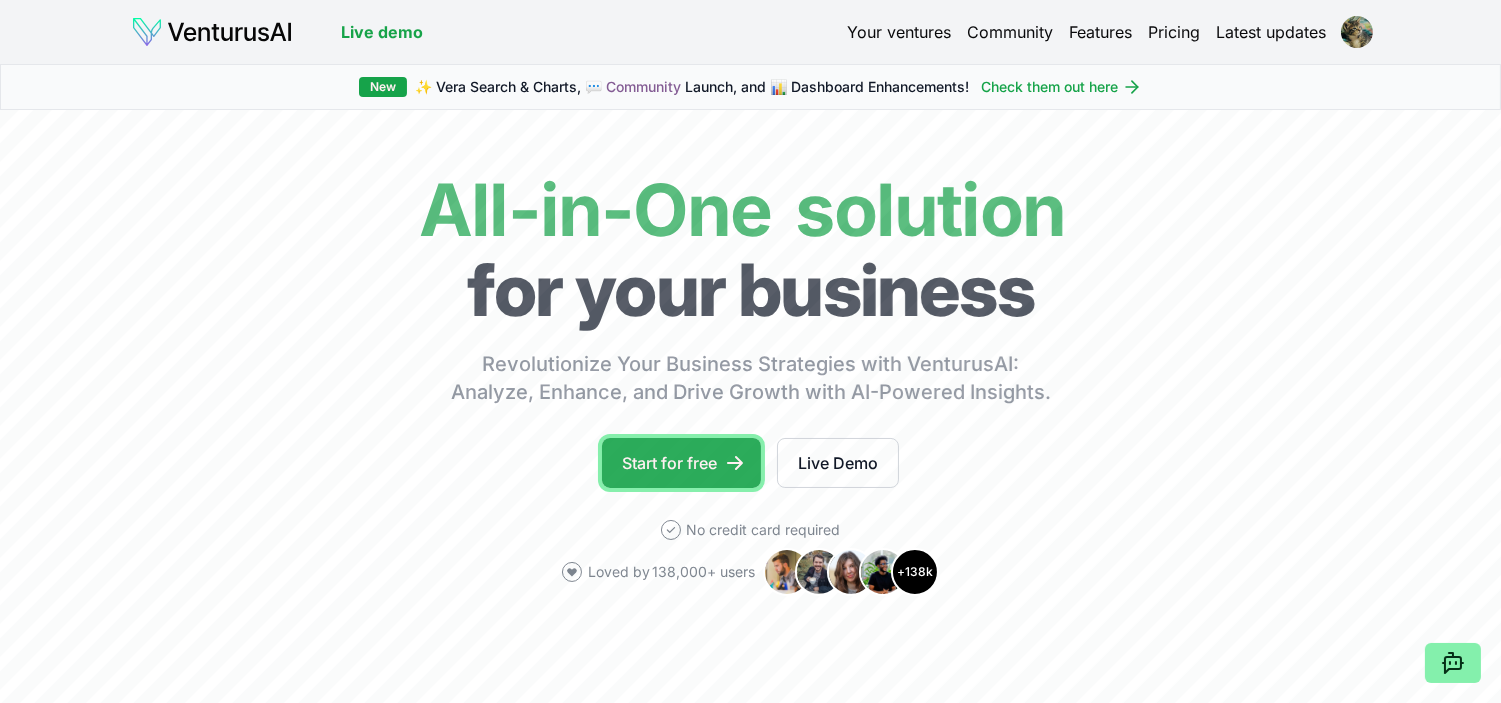 click on "Start for free" at bounding box center [681, 463] 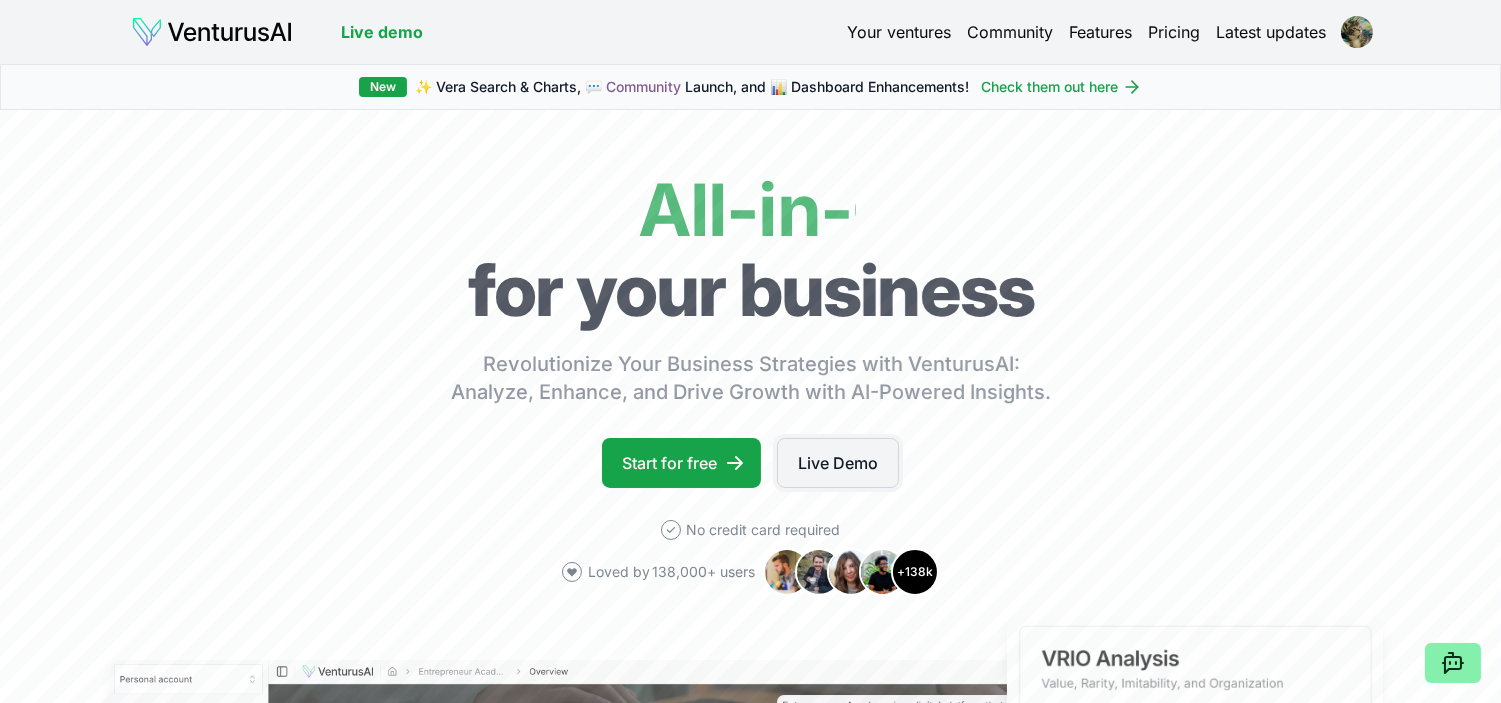 click on "Live Demo" at bounding box center (838, 463) 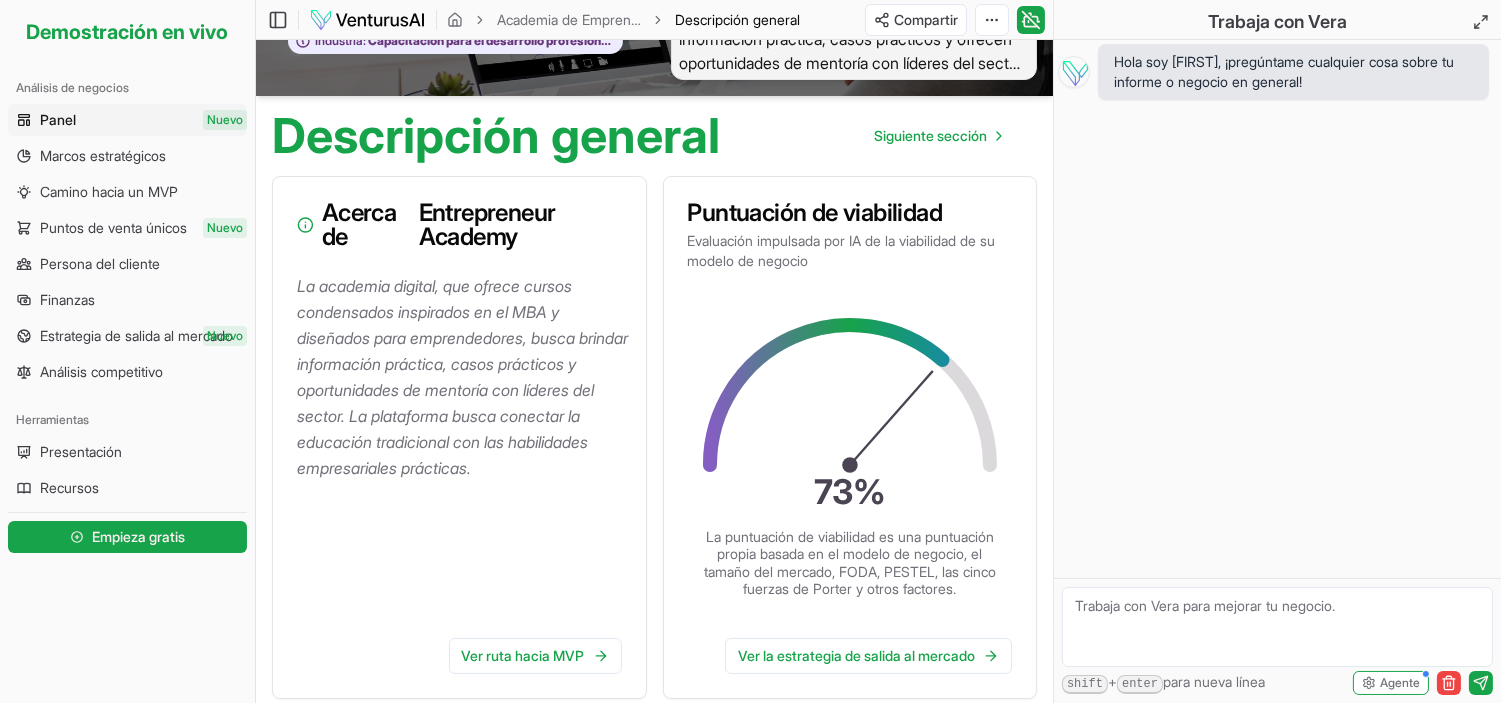 scroll, scrollTop: 0, scrollLeft: 0, axis: both 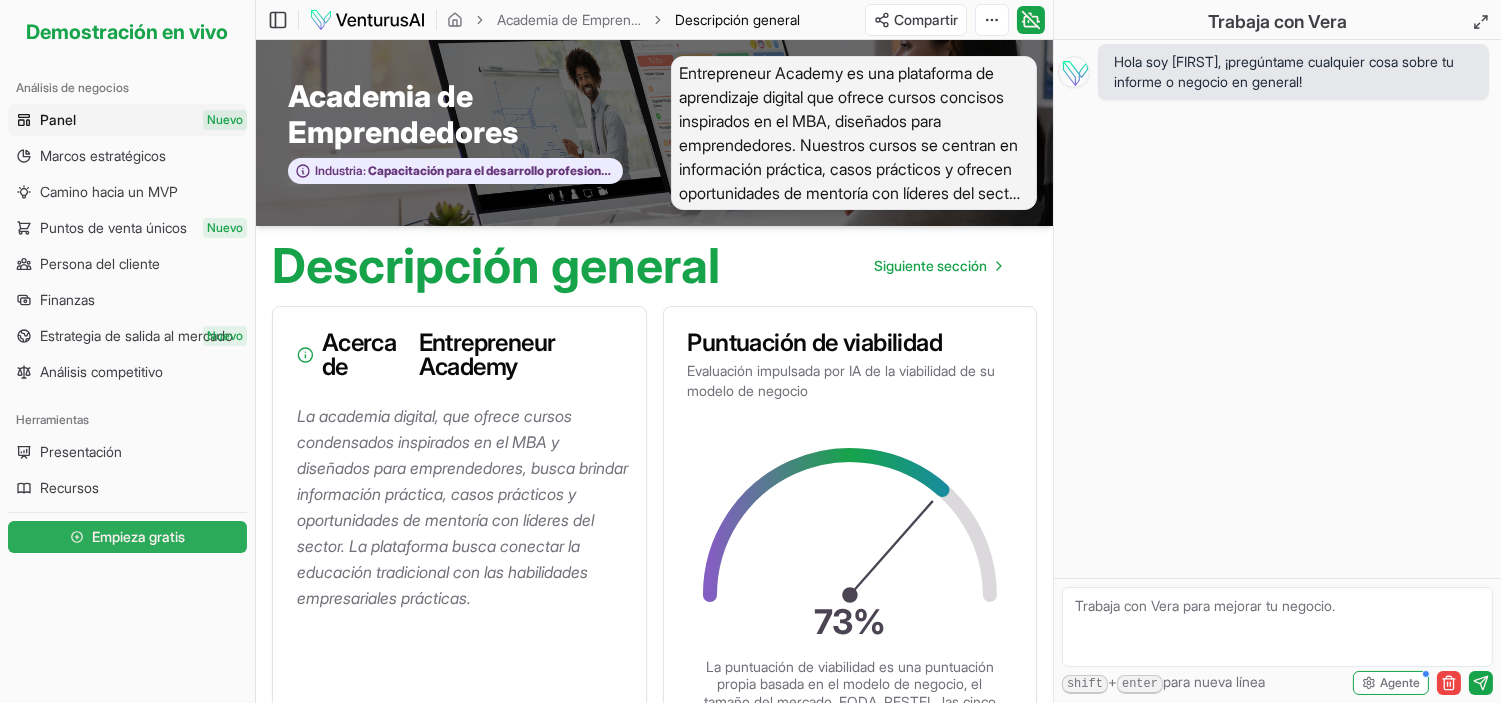 click on "Empieza gratis" at bounding box center [138, 536] 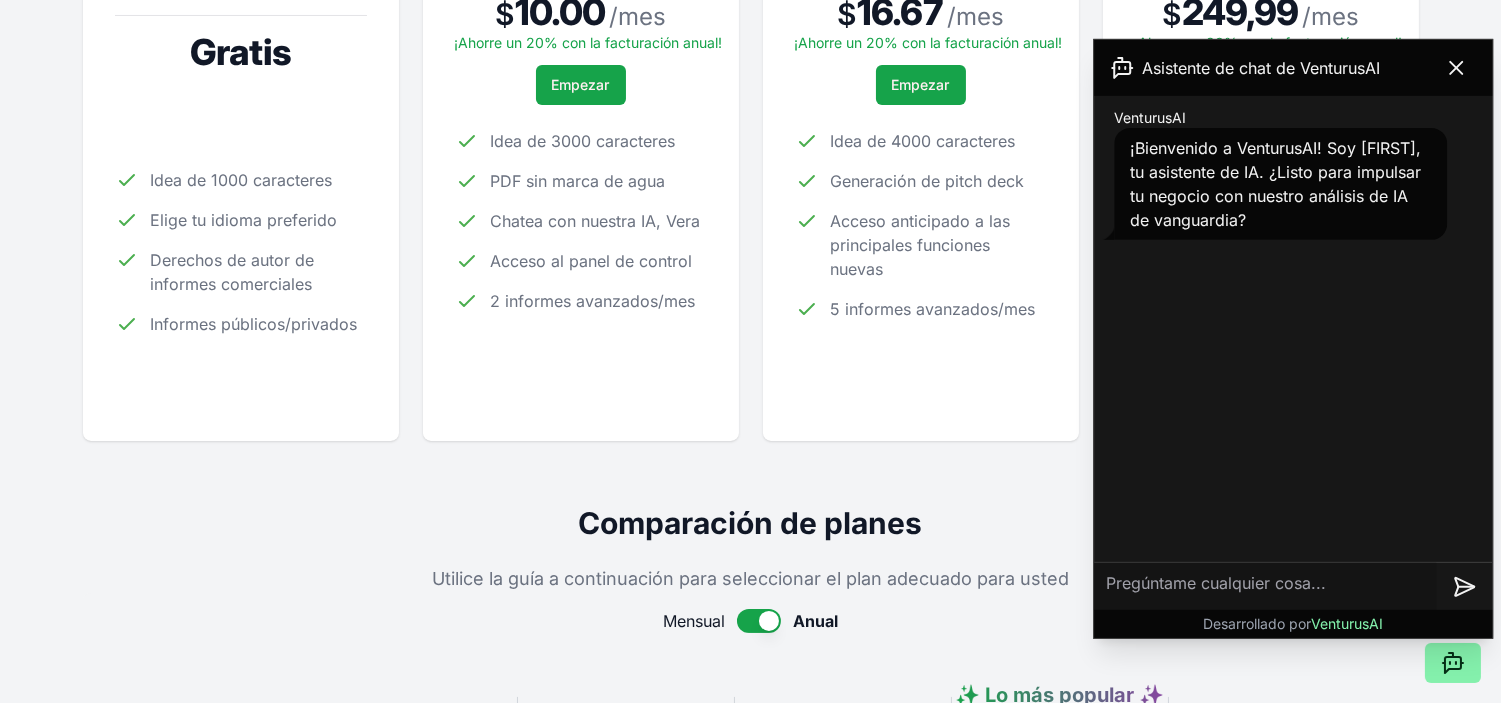 scroll, scrollTop: 463, scrollLeft: 0, axis: vertical 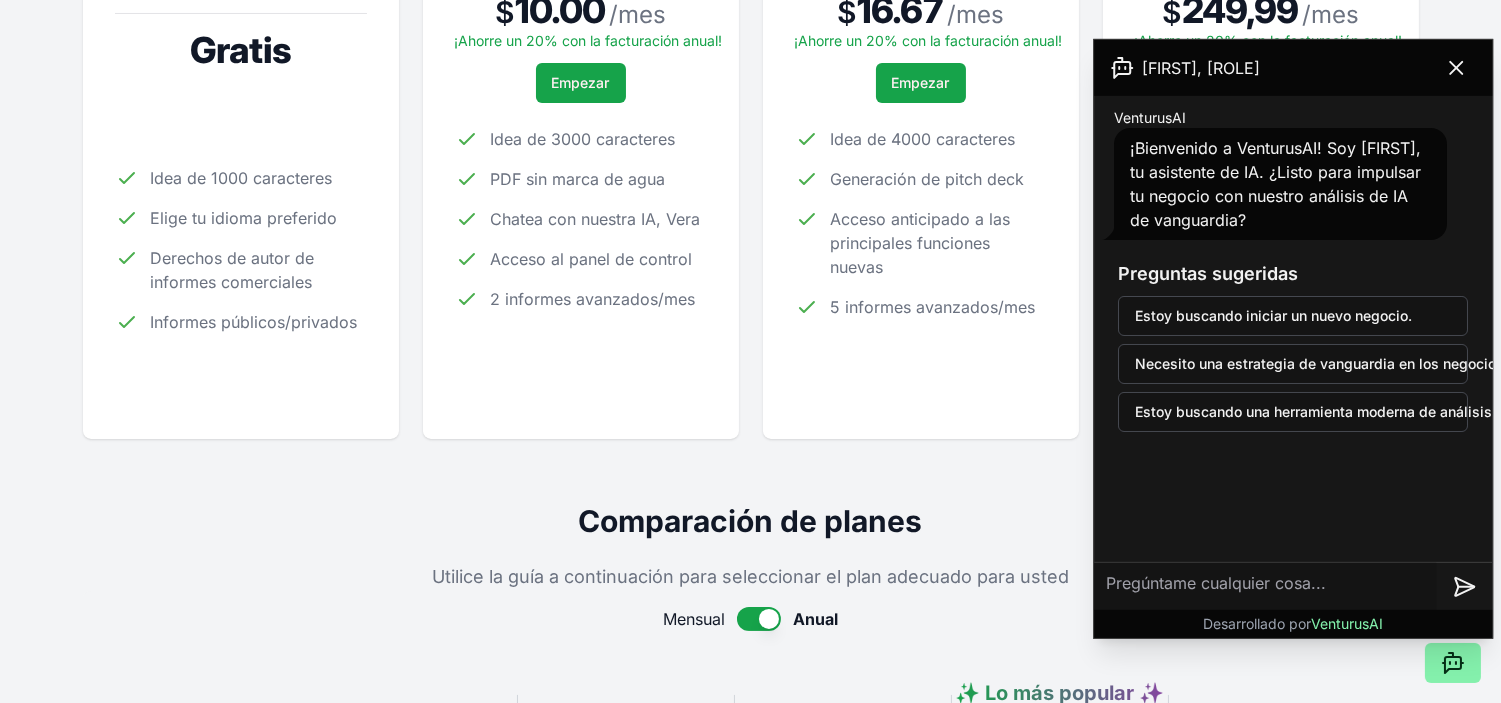 click on "Idea de 1000 caracteres" at bounding box center (242, 178) 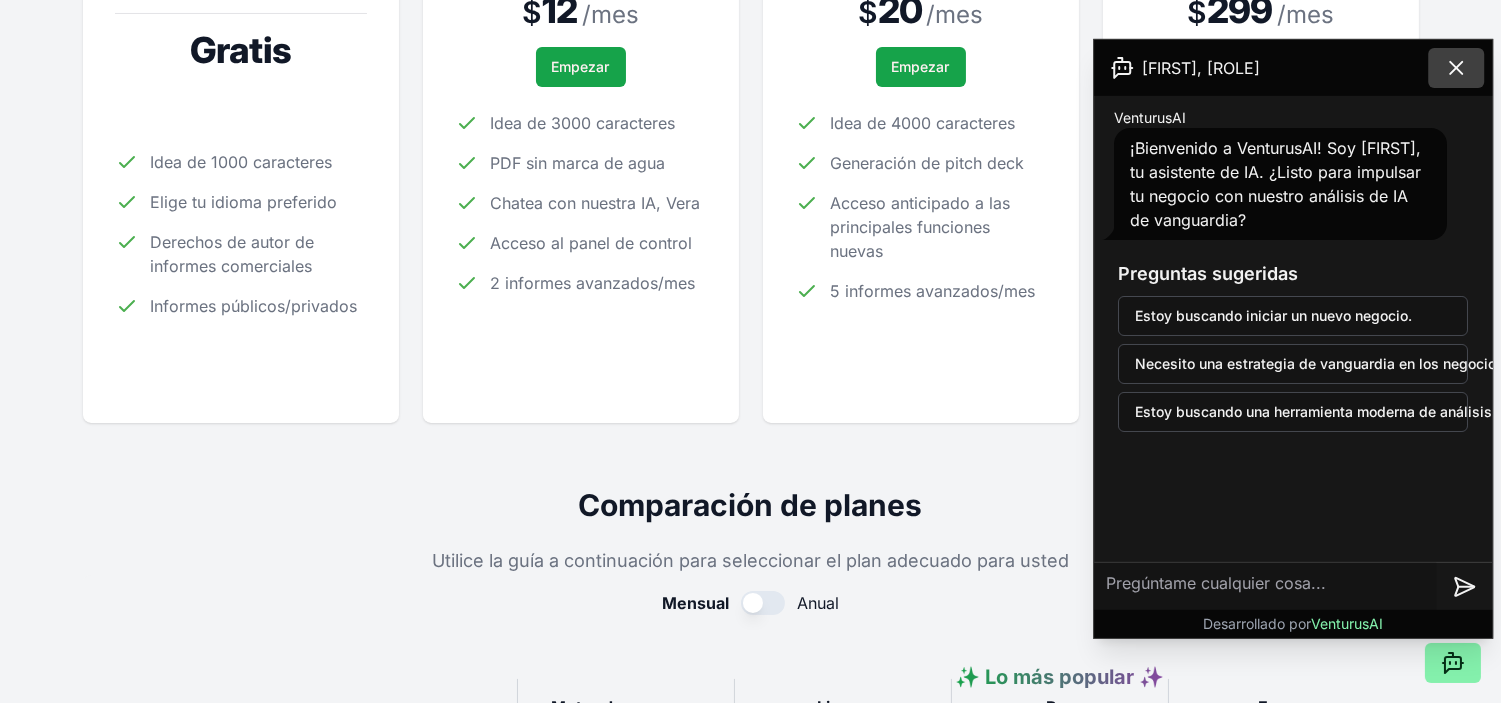click 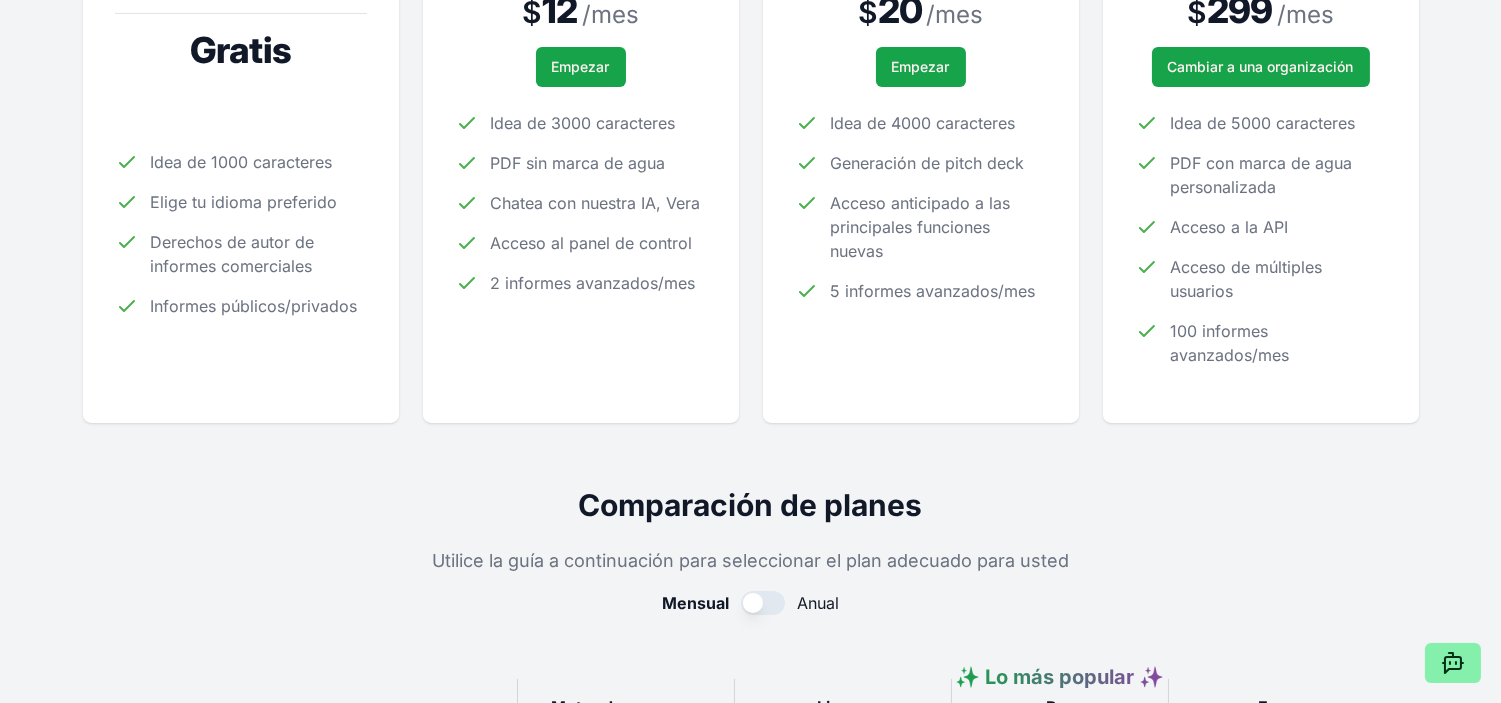 scroll, scrollTop: 0, scrollLeft: 0, axis: both 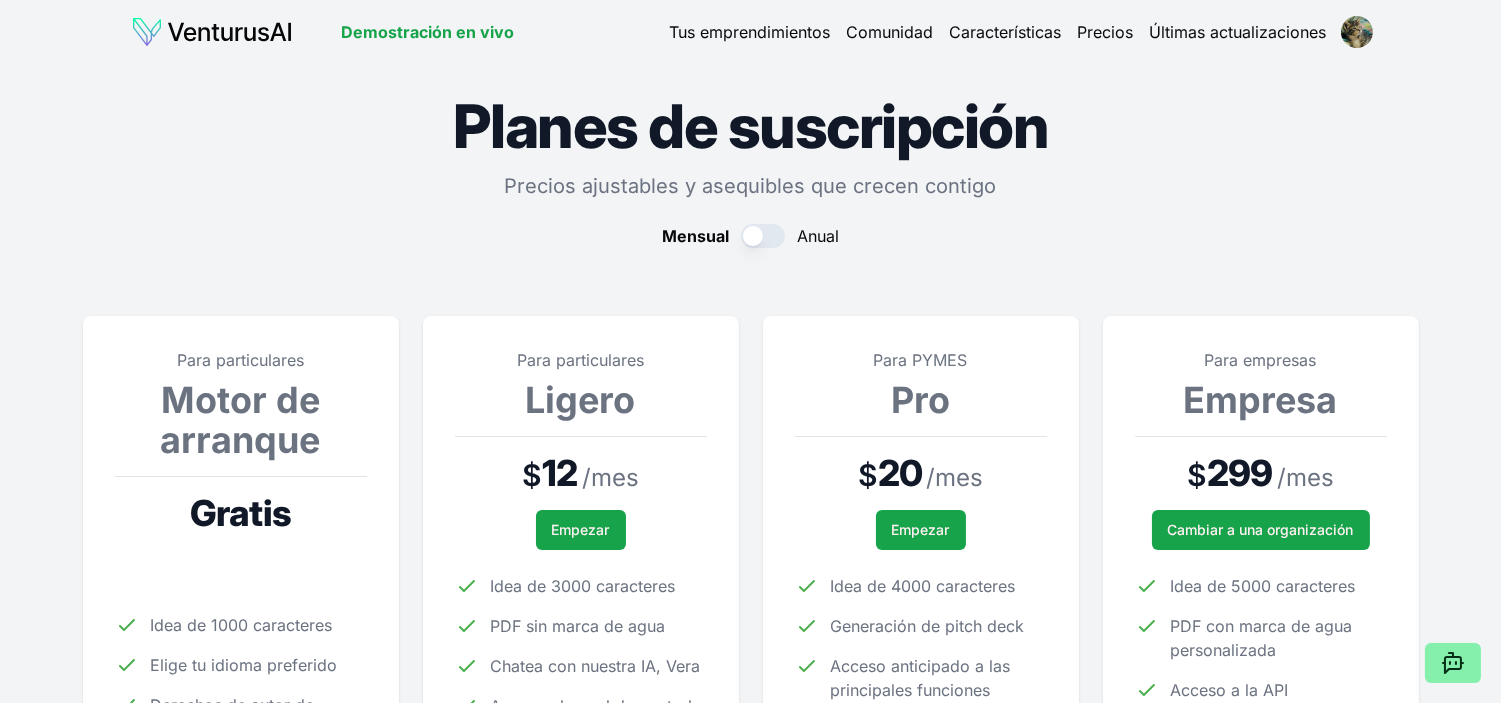 click on "Demostración en vivo" at bounding box center [427, 32] 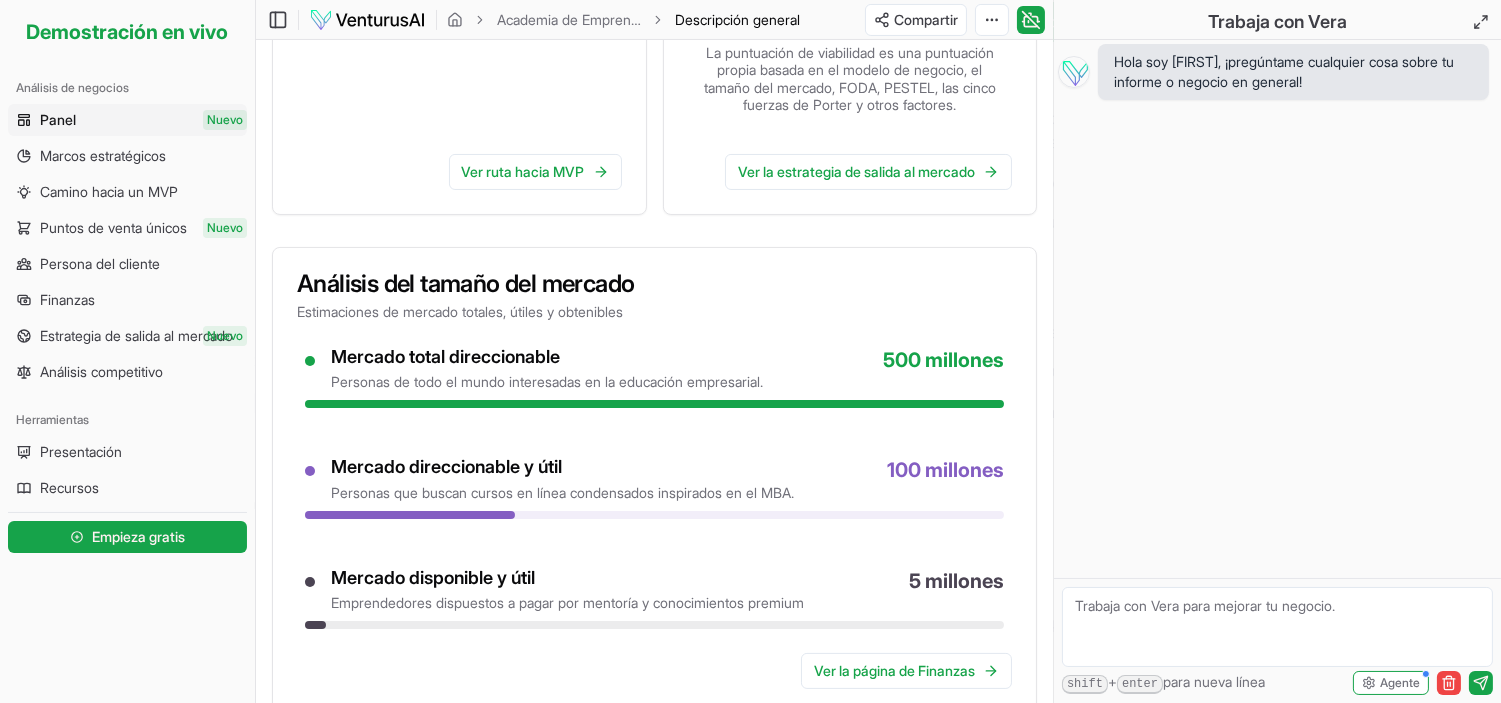 scroll, scrollTop: 0, scrollLeft: 0, axis: both 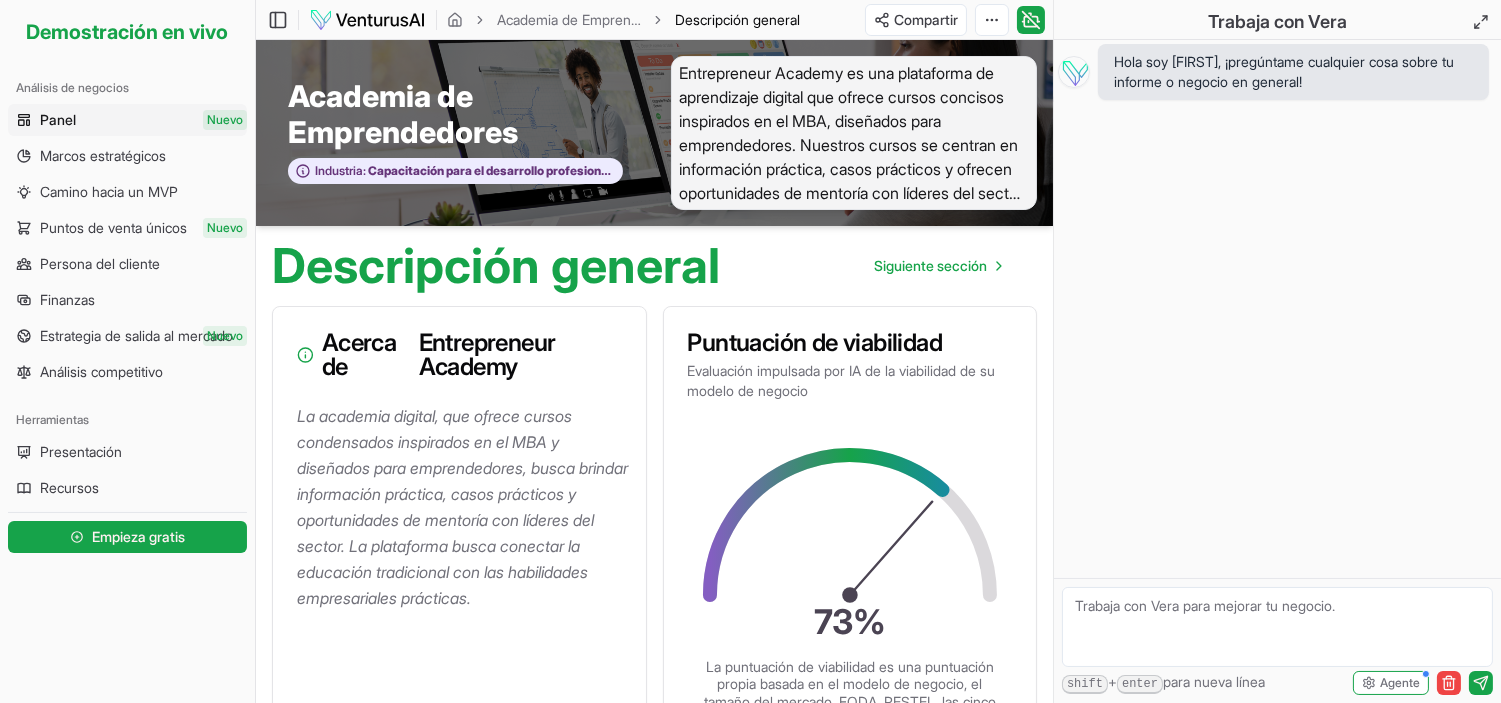 click on "Descripción general" at bounding box center [496, 265] 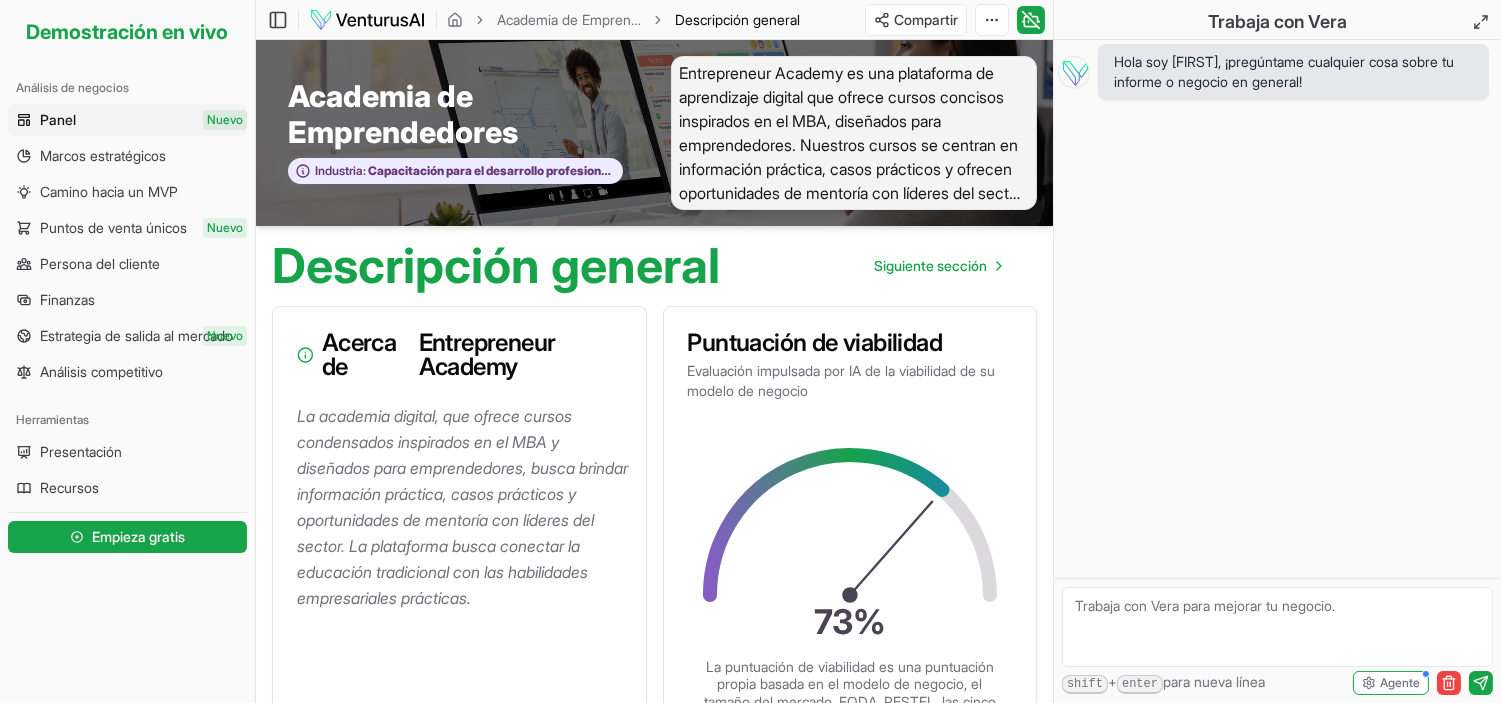 click on "Entrepreneur Academy es una plataforma de aprendizaje digital que ofrece cursos concisos inspirados en el MBA, diseñados para emprendedores. Nuestros cursos se centran en información práctica, casos prácticos y ofrecen oportunidades de mentoría con líderes del sector para empoderar a los aspirantes a emprendedores." at bounding box center (852, 157) 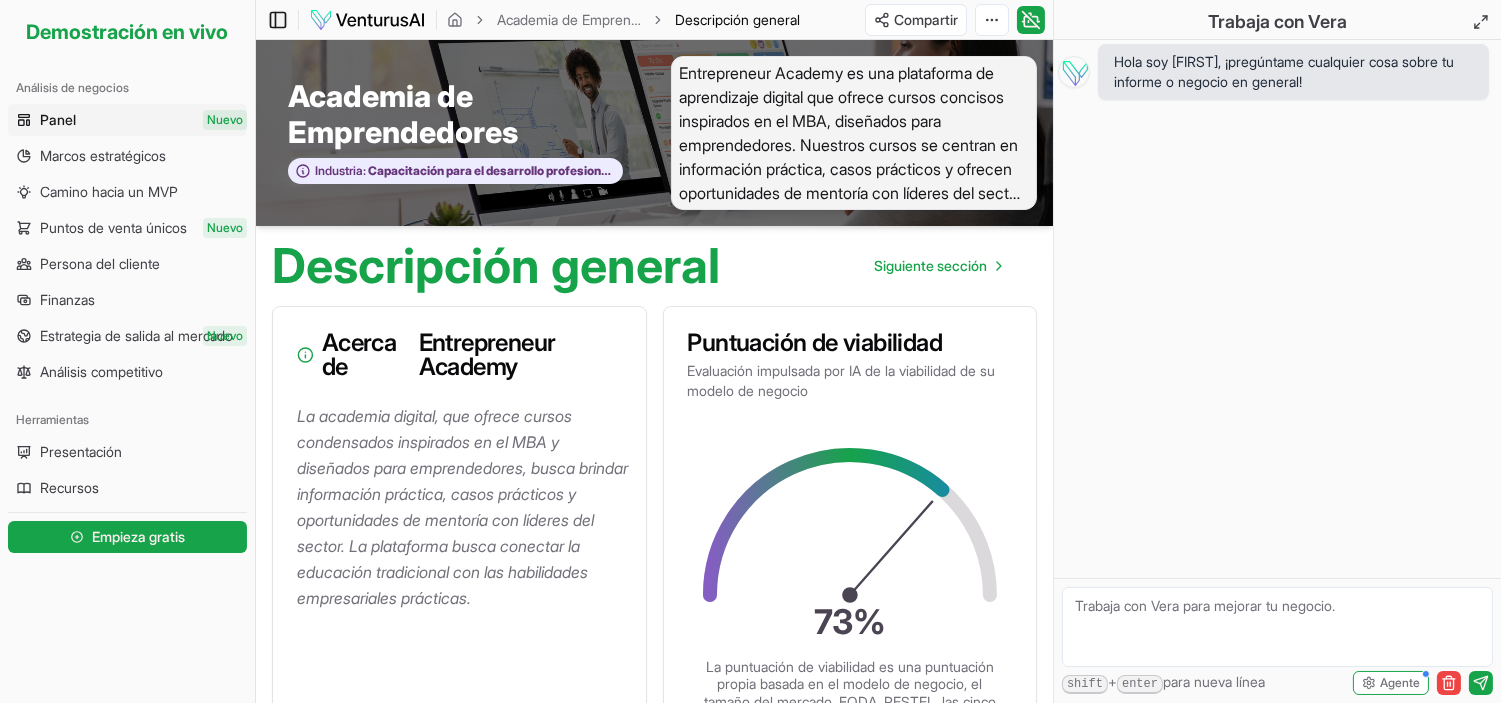 click 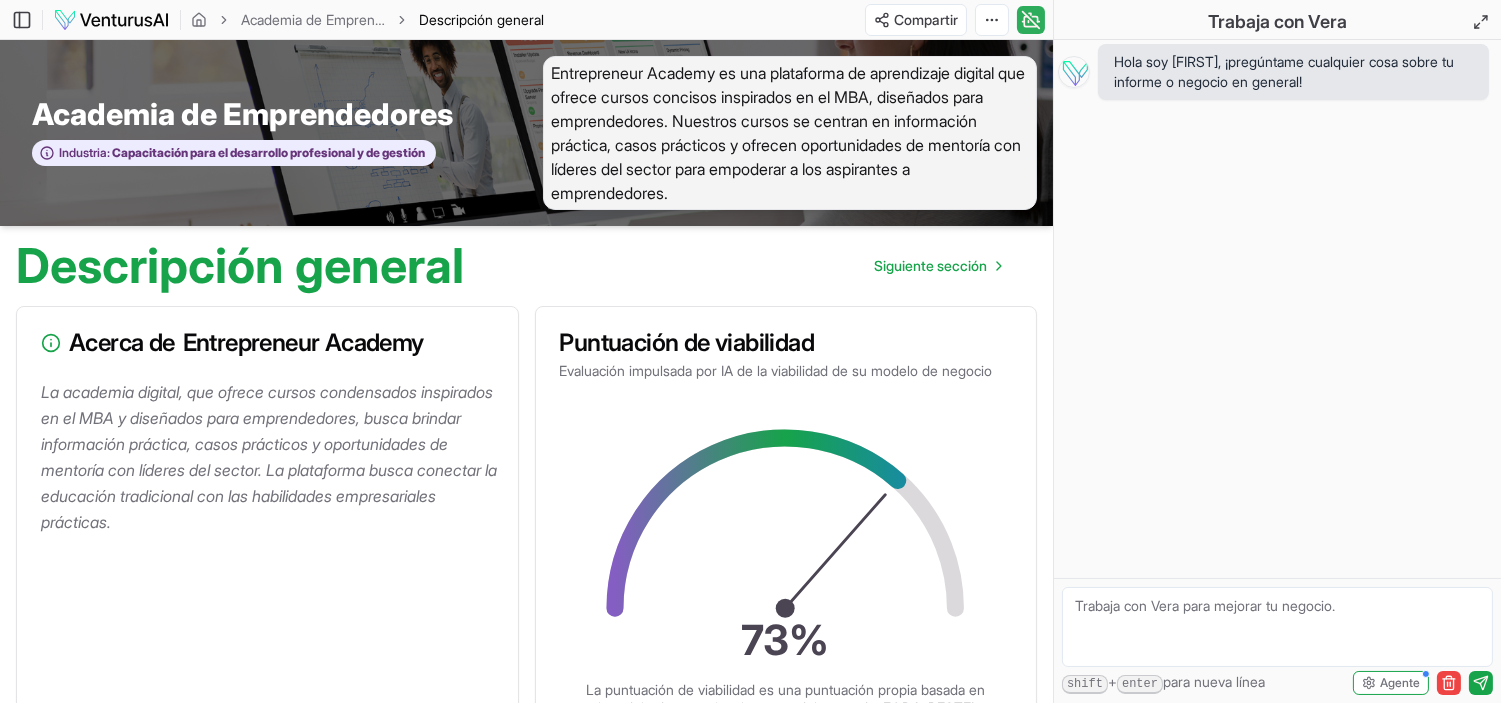 click 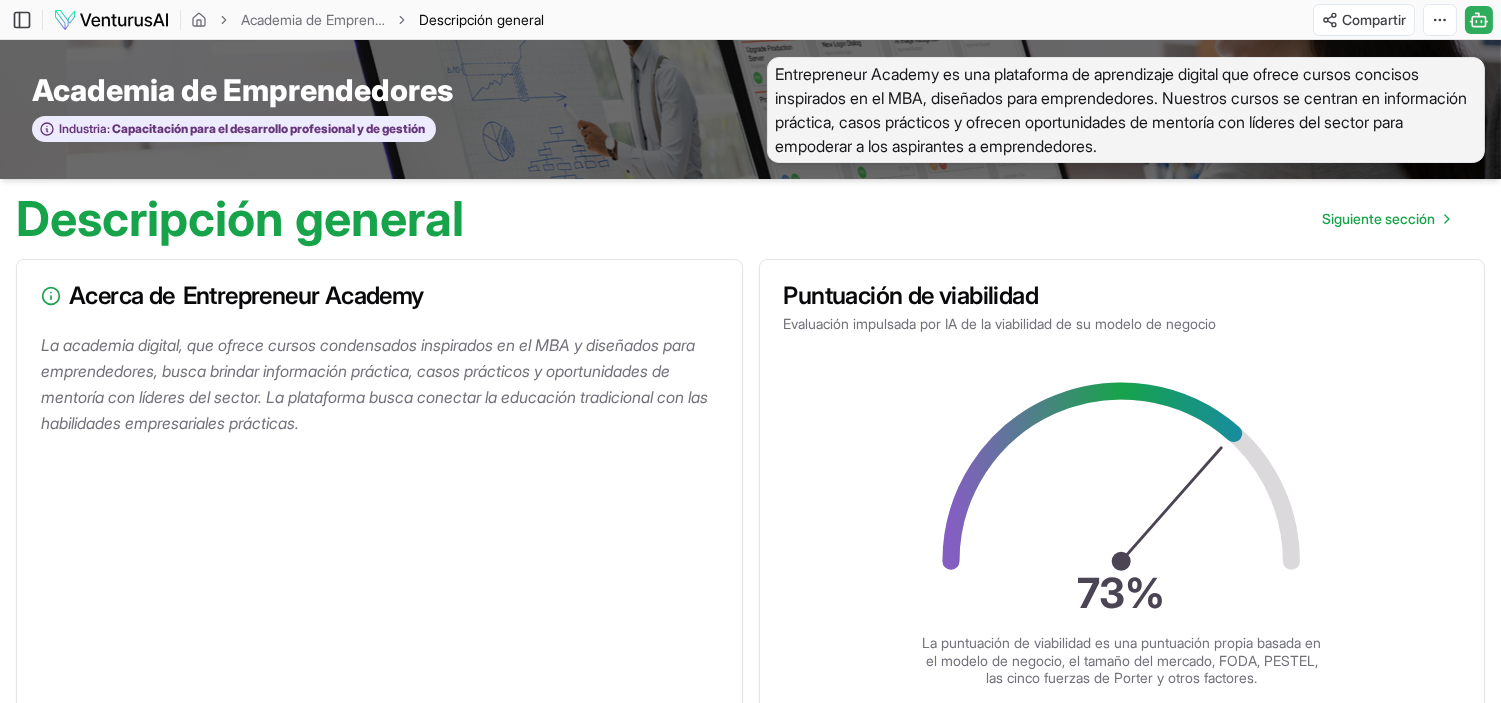 click 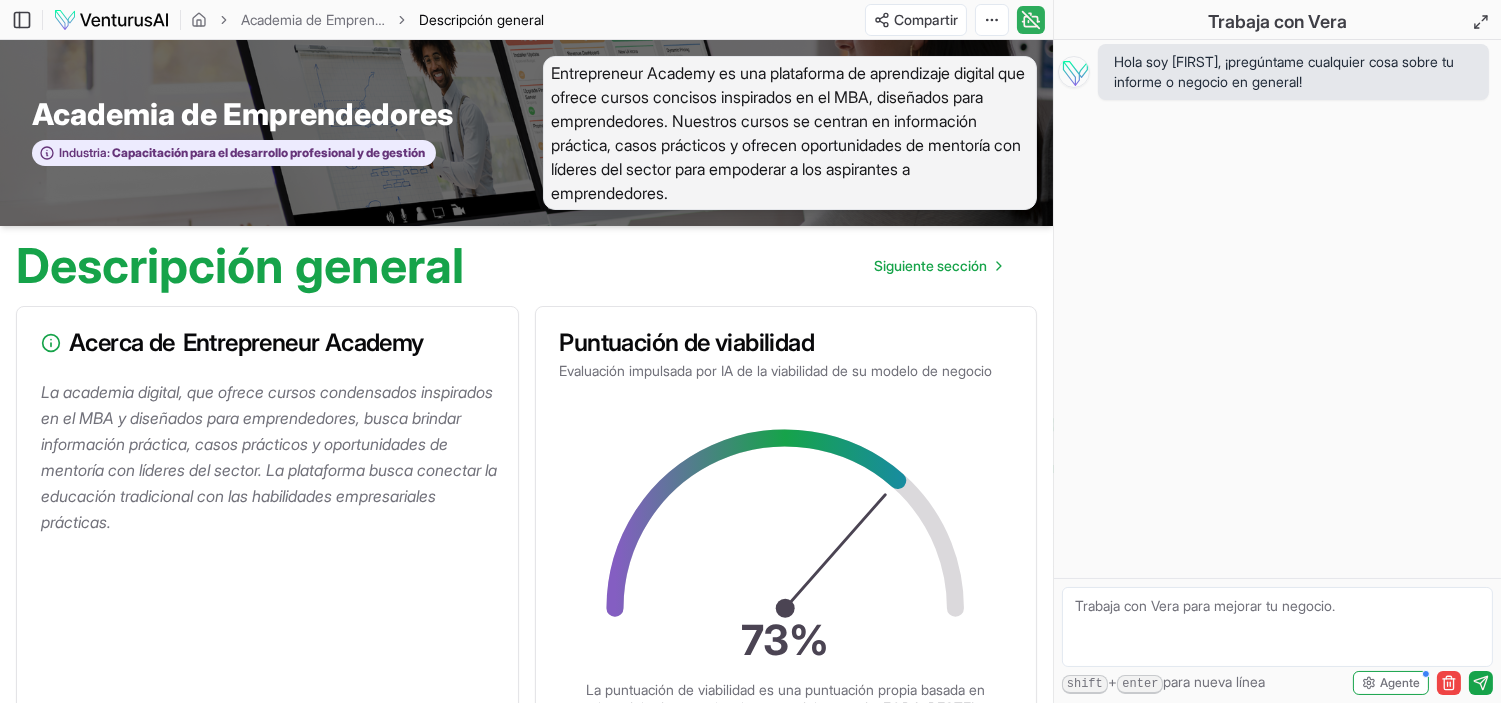 click 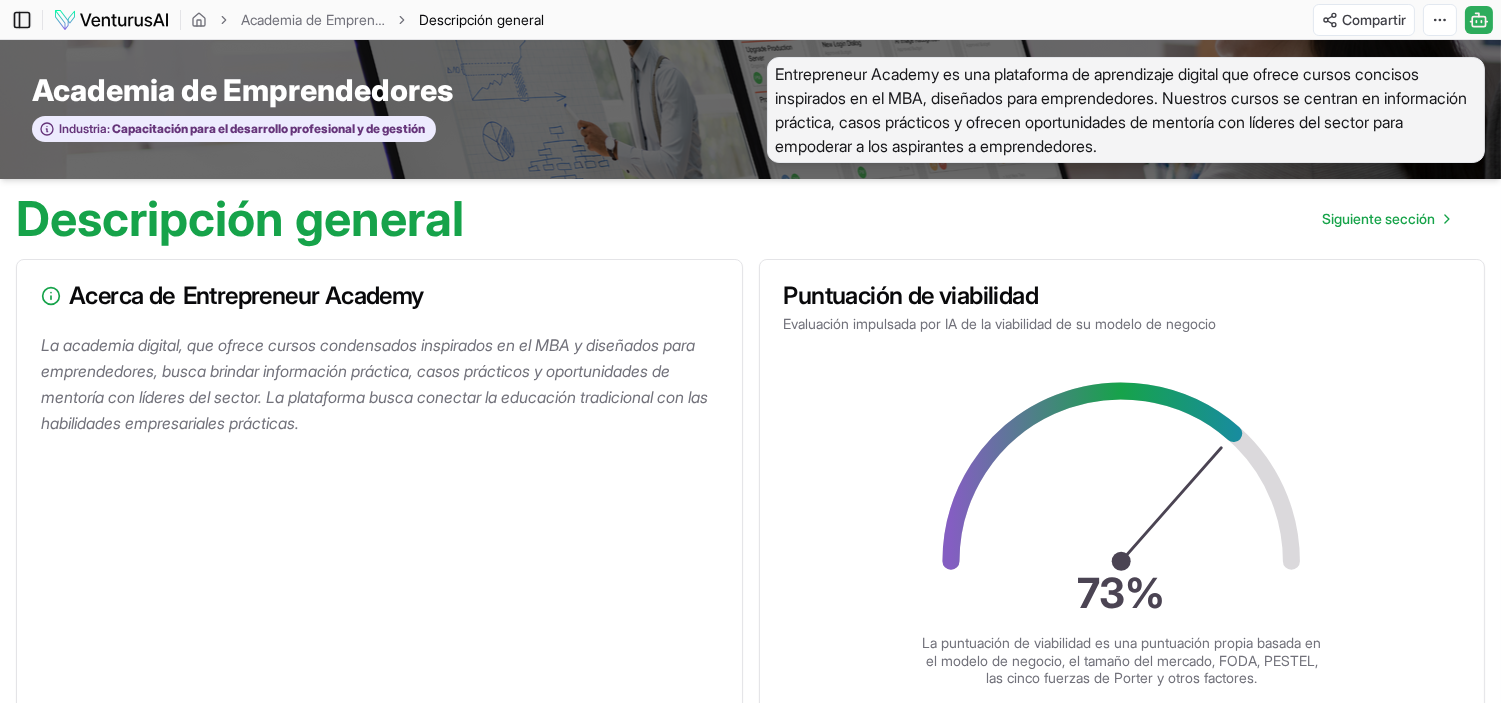 click 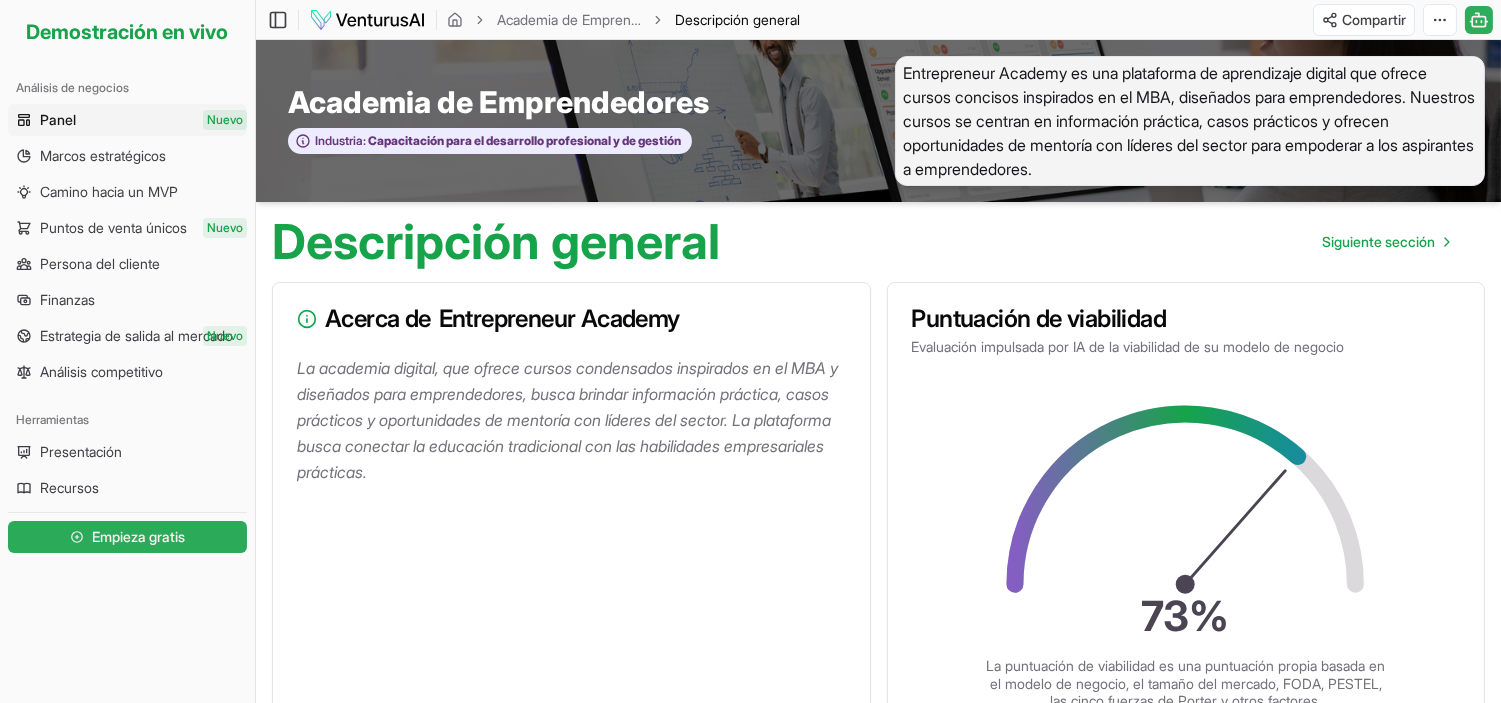 click on "Empieza gratis" at bounding box center (138, 536) 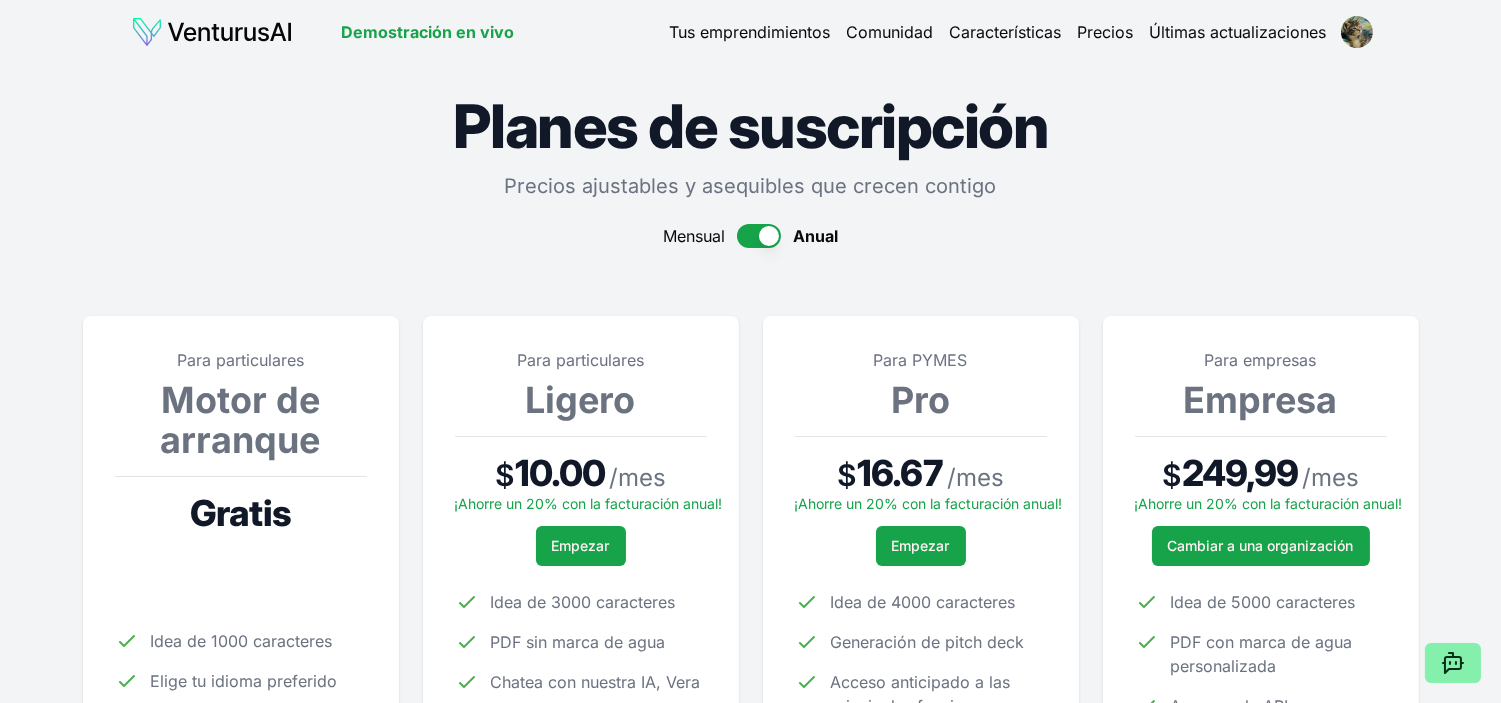 click at bounding box center (212, 32) 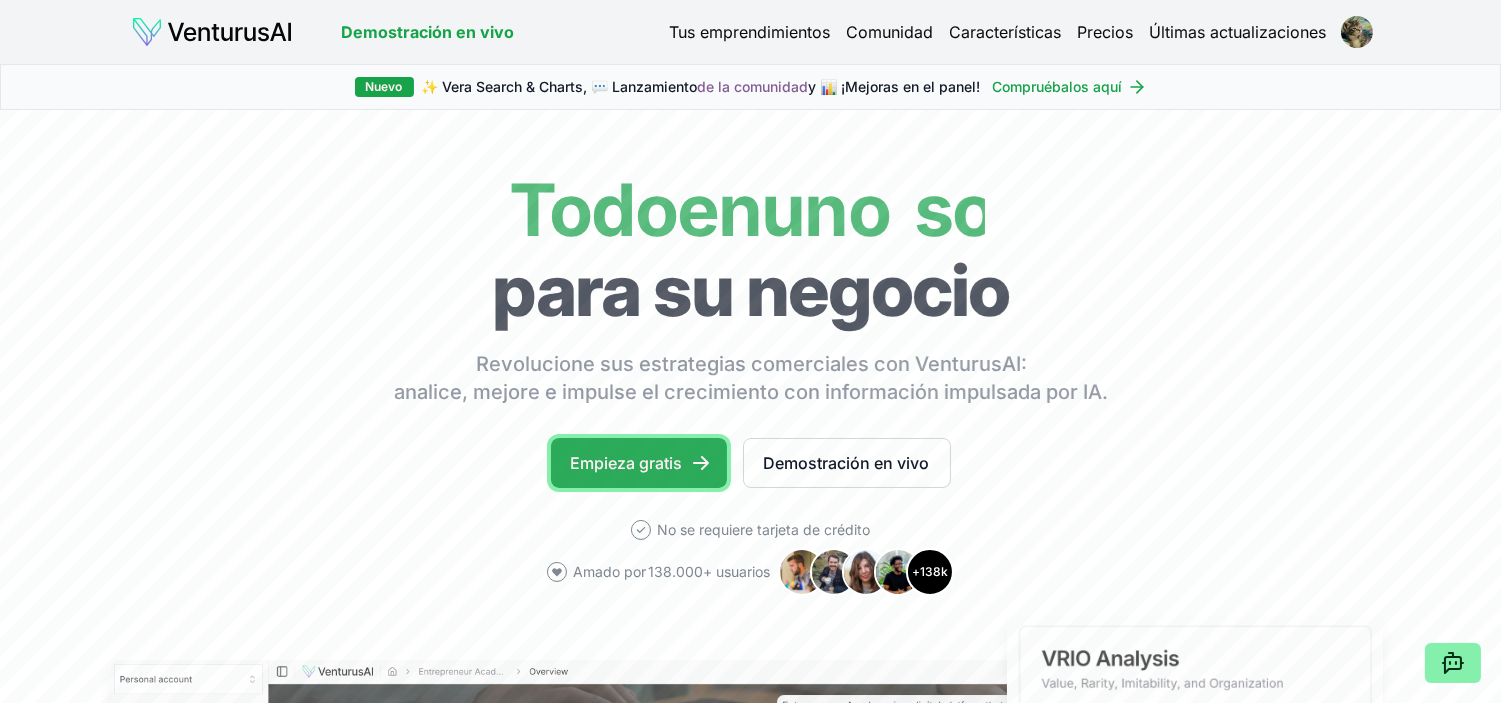 click on "Empieza gratis" at bounding box center [627, 463] 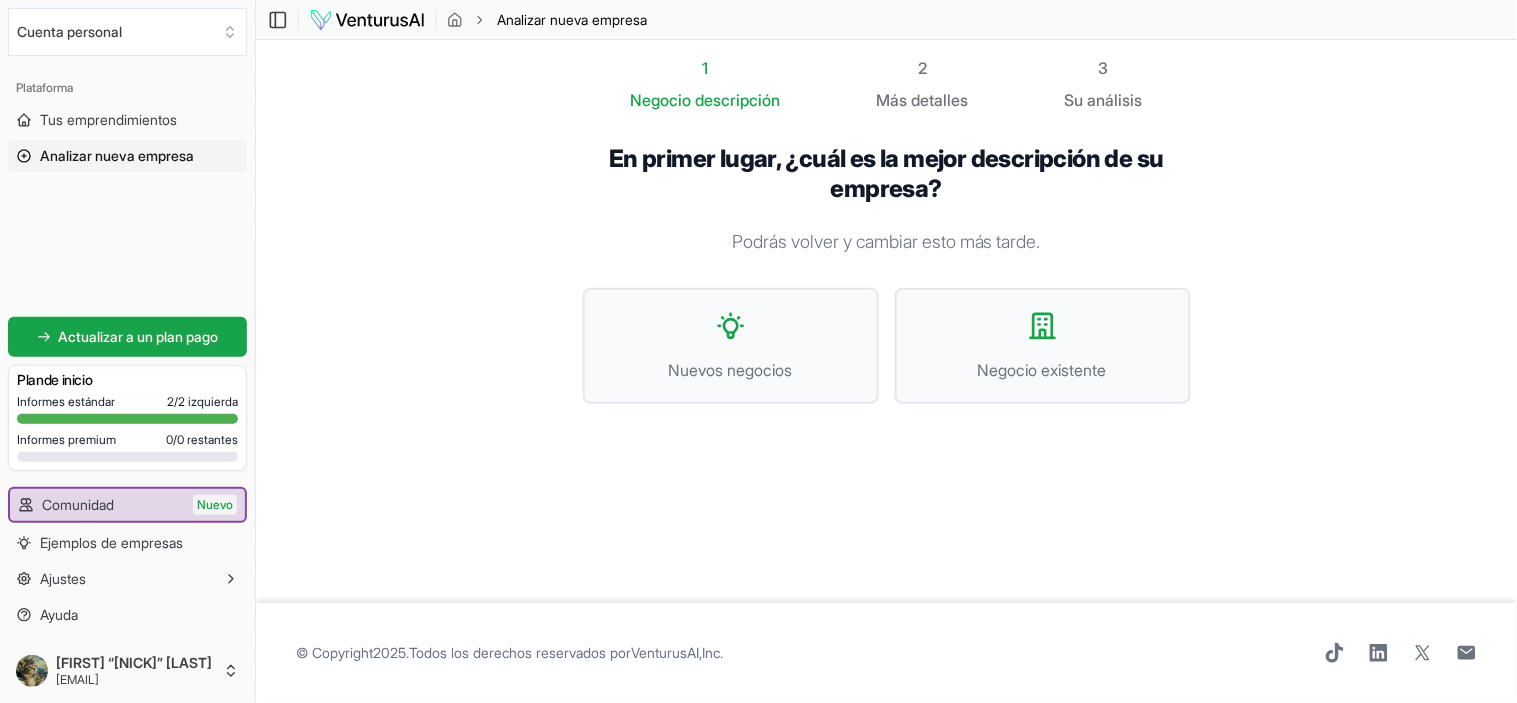 click on "Analizar nueva empresa" at bounding box center [117, 155] 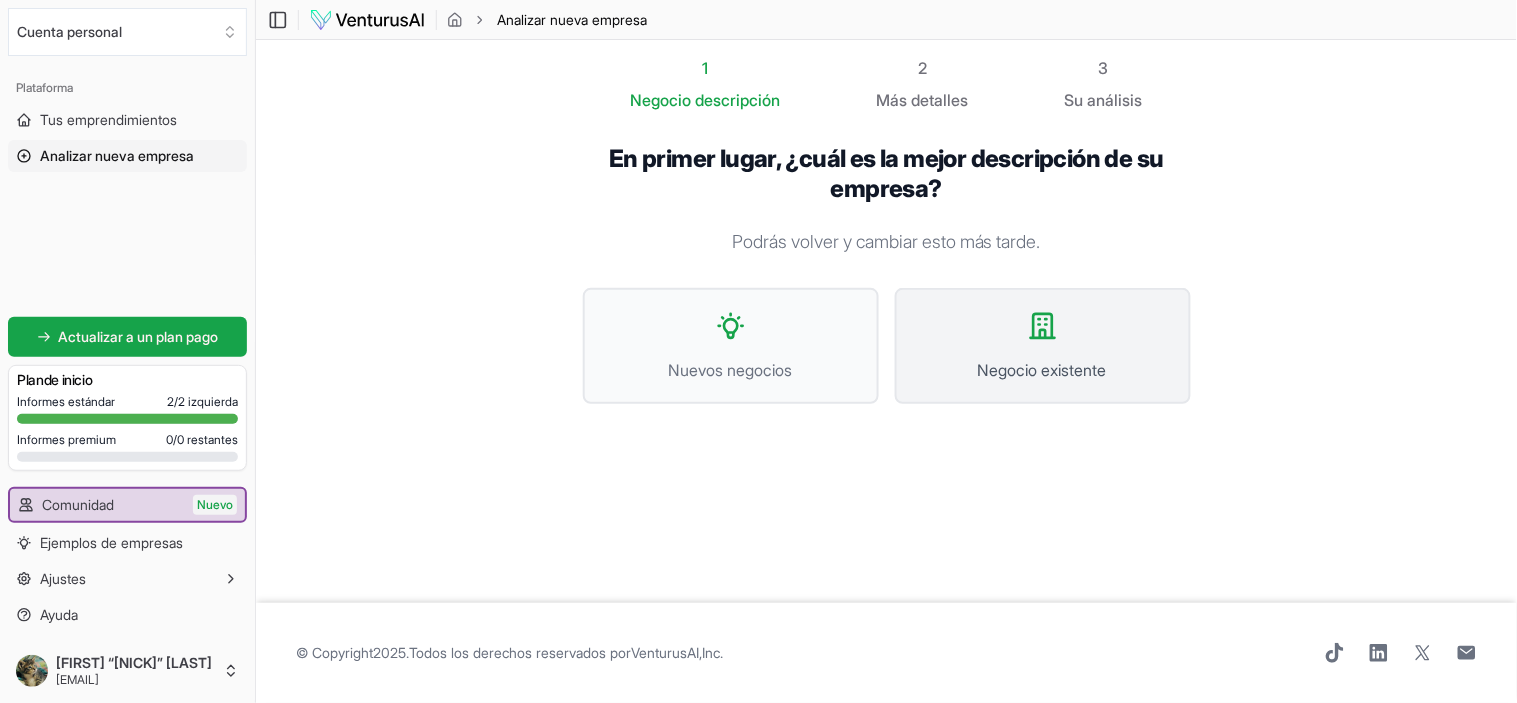 click 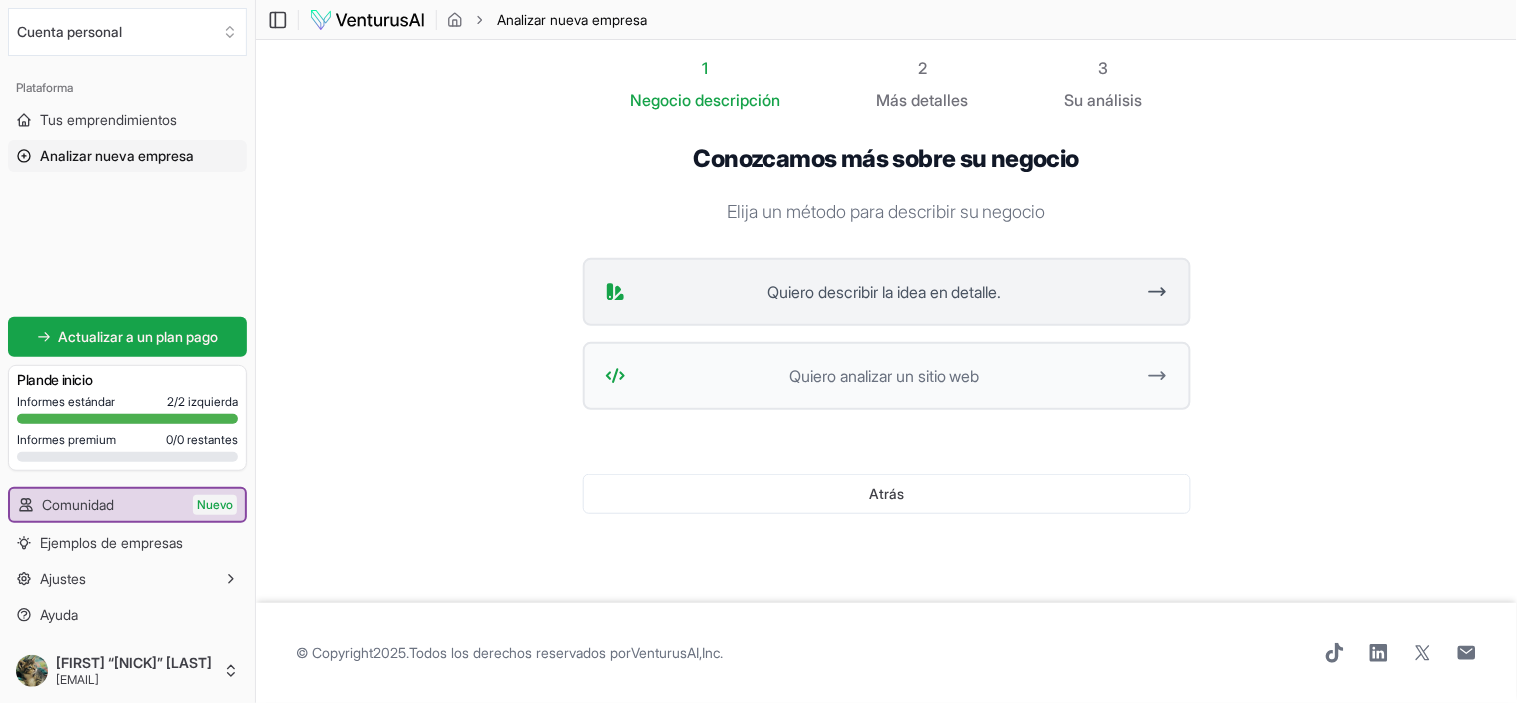 click on "Quiero describir la idea en detalle." at bounding box center (887, 292) 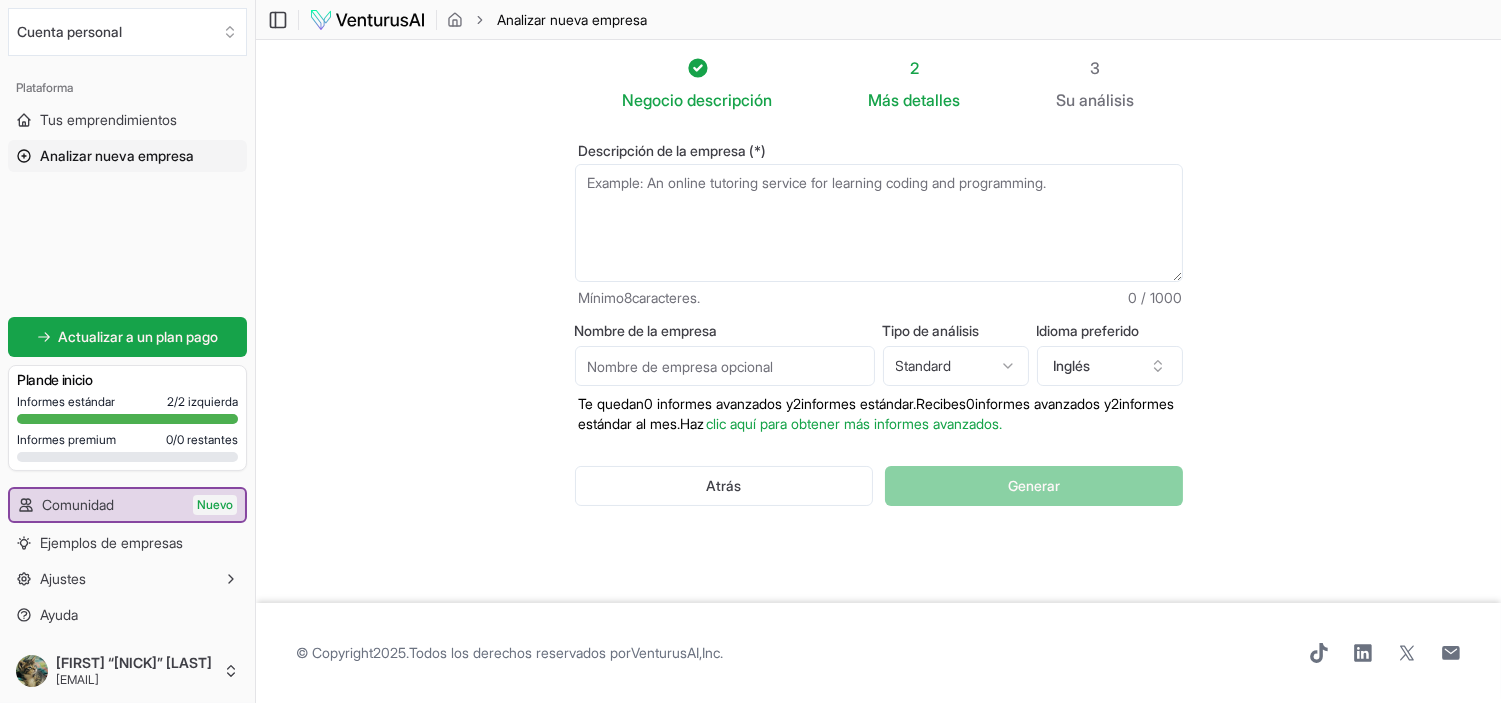 click on "Descripción de la empresa (*)" at bounding box center (879, 223) 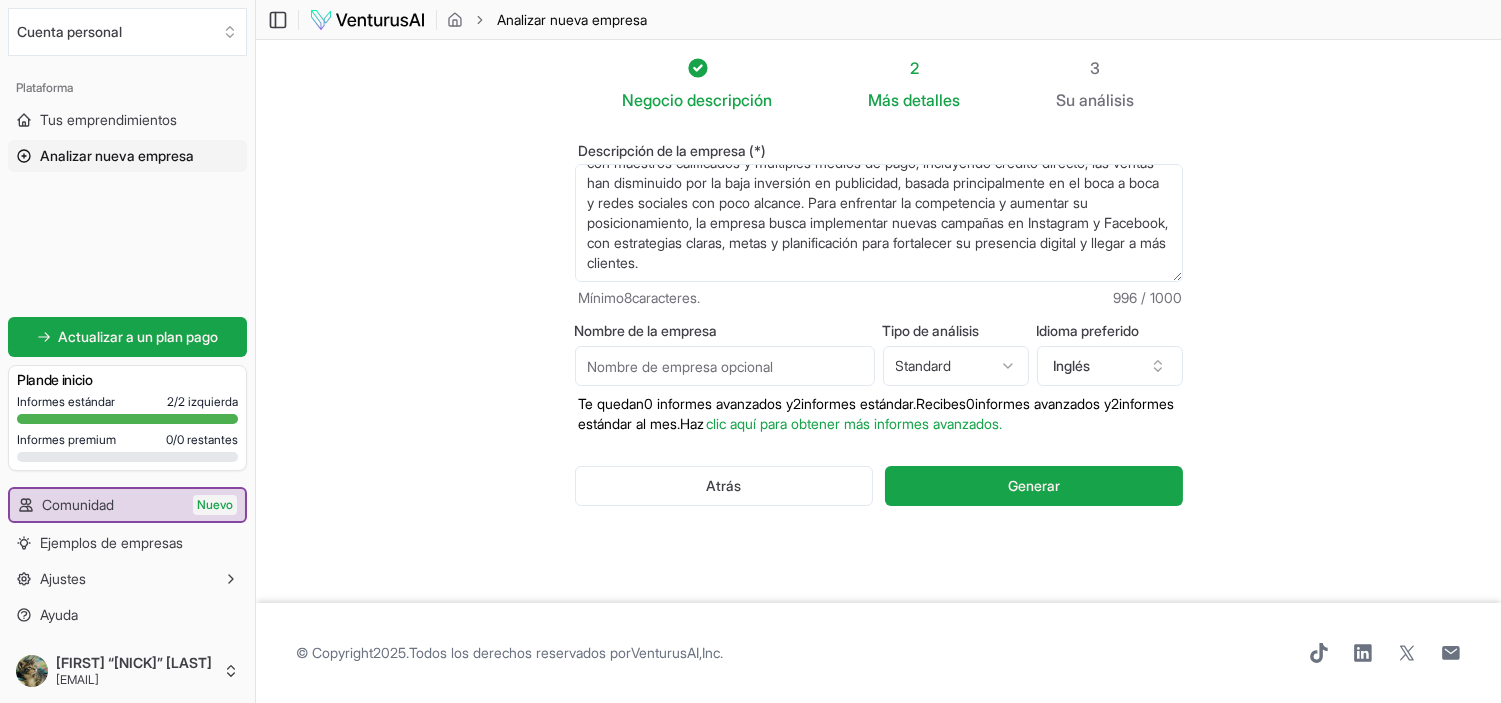 scroll, scrollTop: 200, scrollLeft: 0, axis: vertical 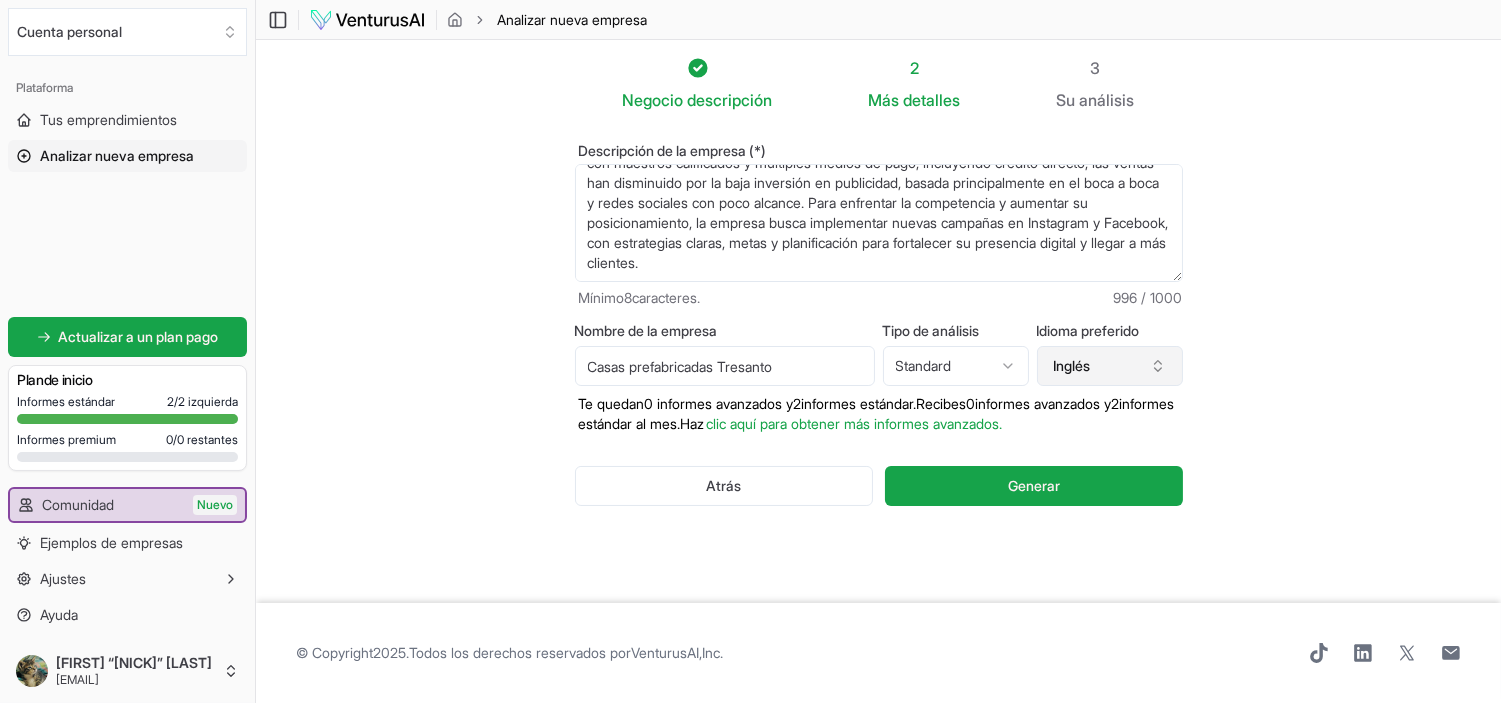 type on "Casas prefabricadas Tresanto" 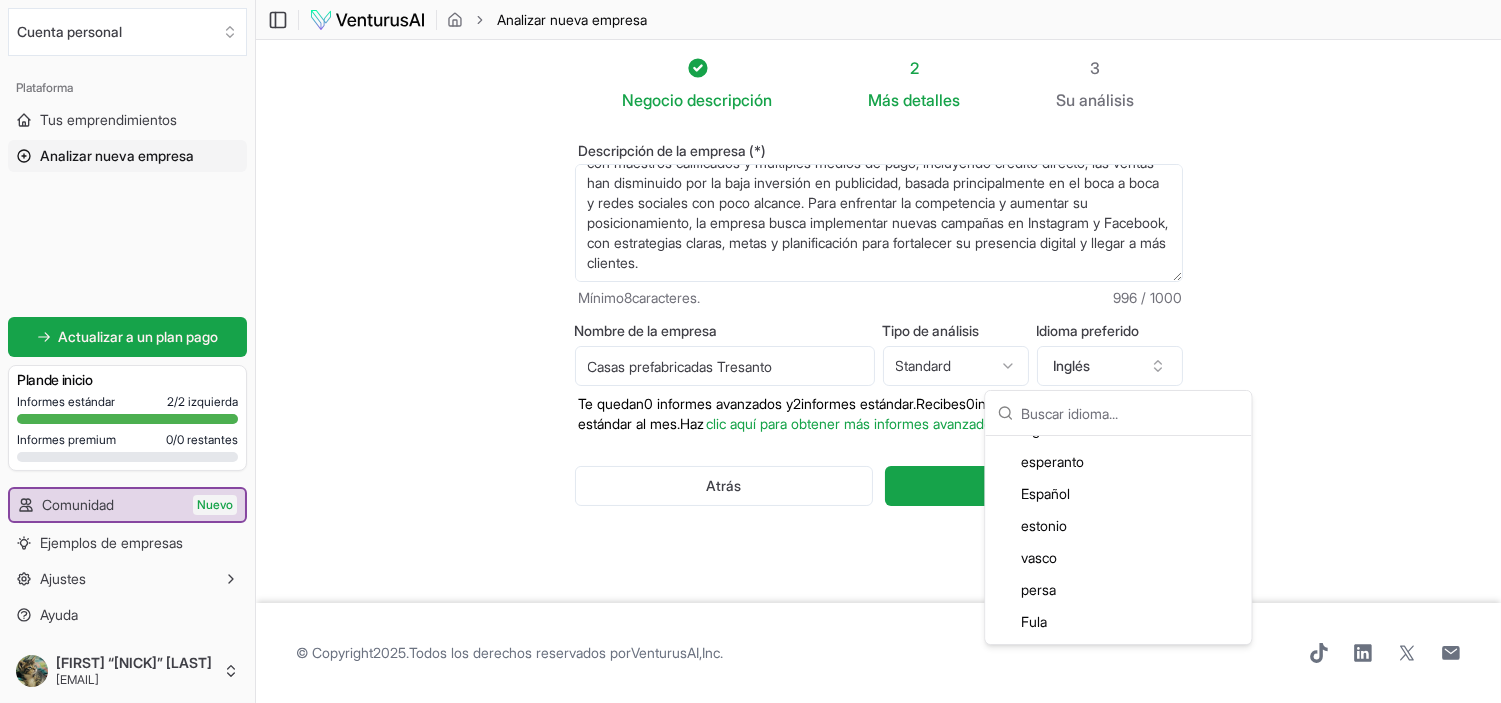 scroll, scrollTop: 1176, scrollLeft: 0, axis: vertical 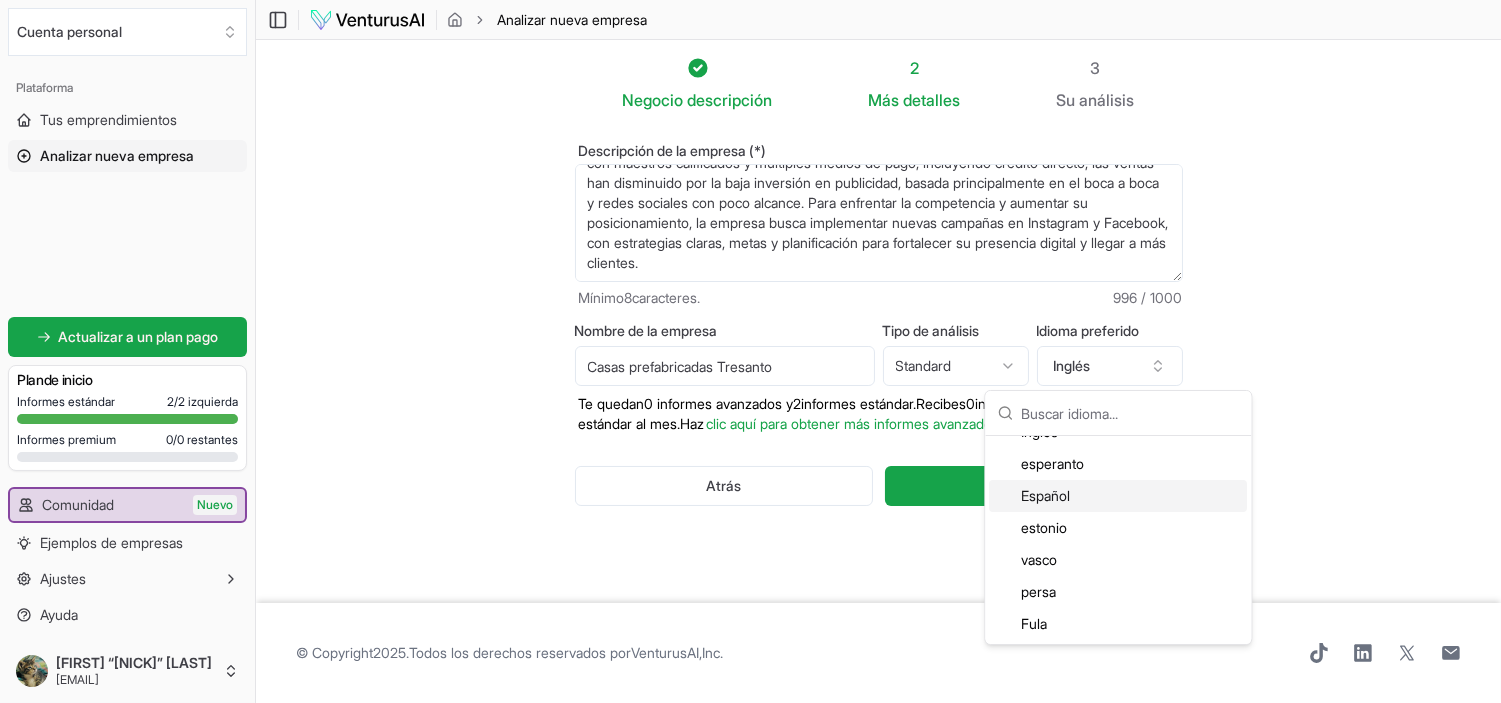 click on "Español" at bounding box center (1045, 495) 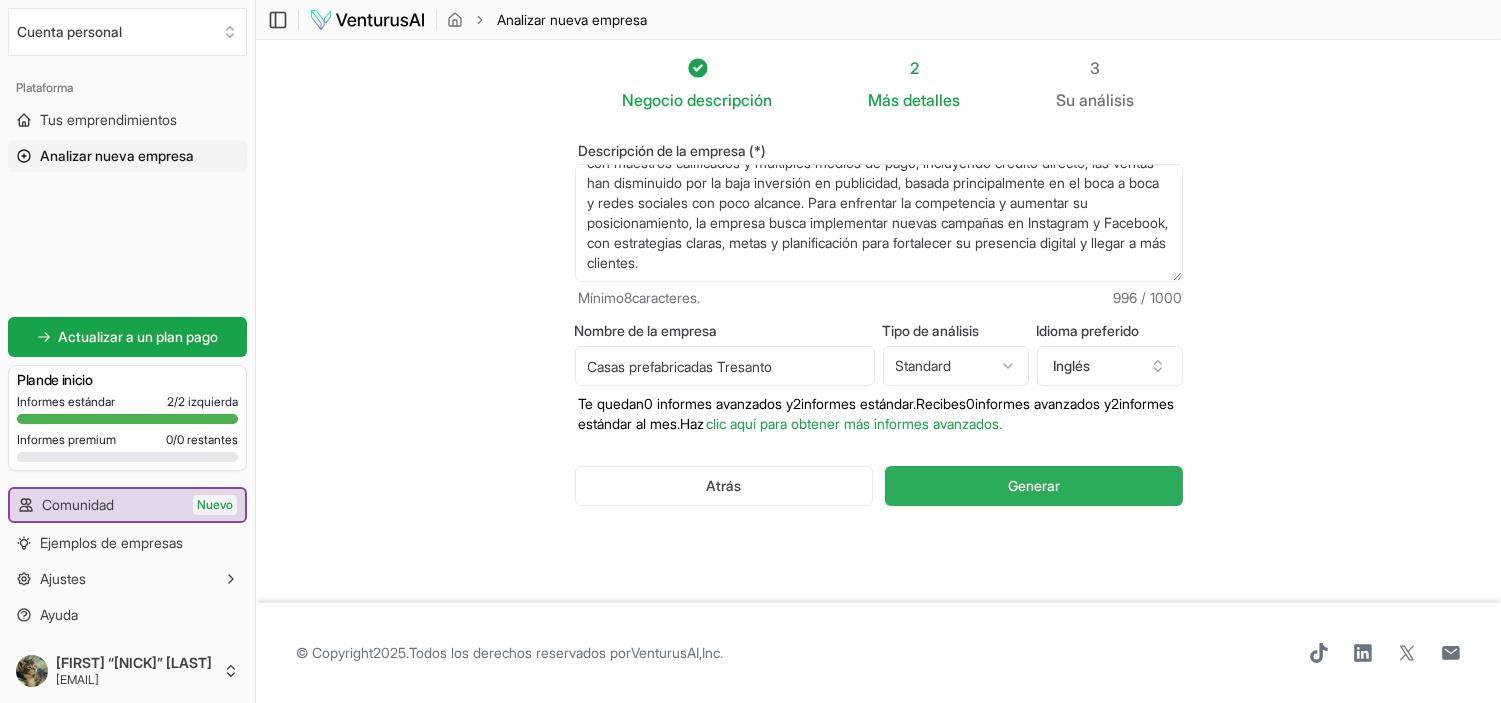 click on "Generar" at bounding box center (1033, 486) 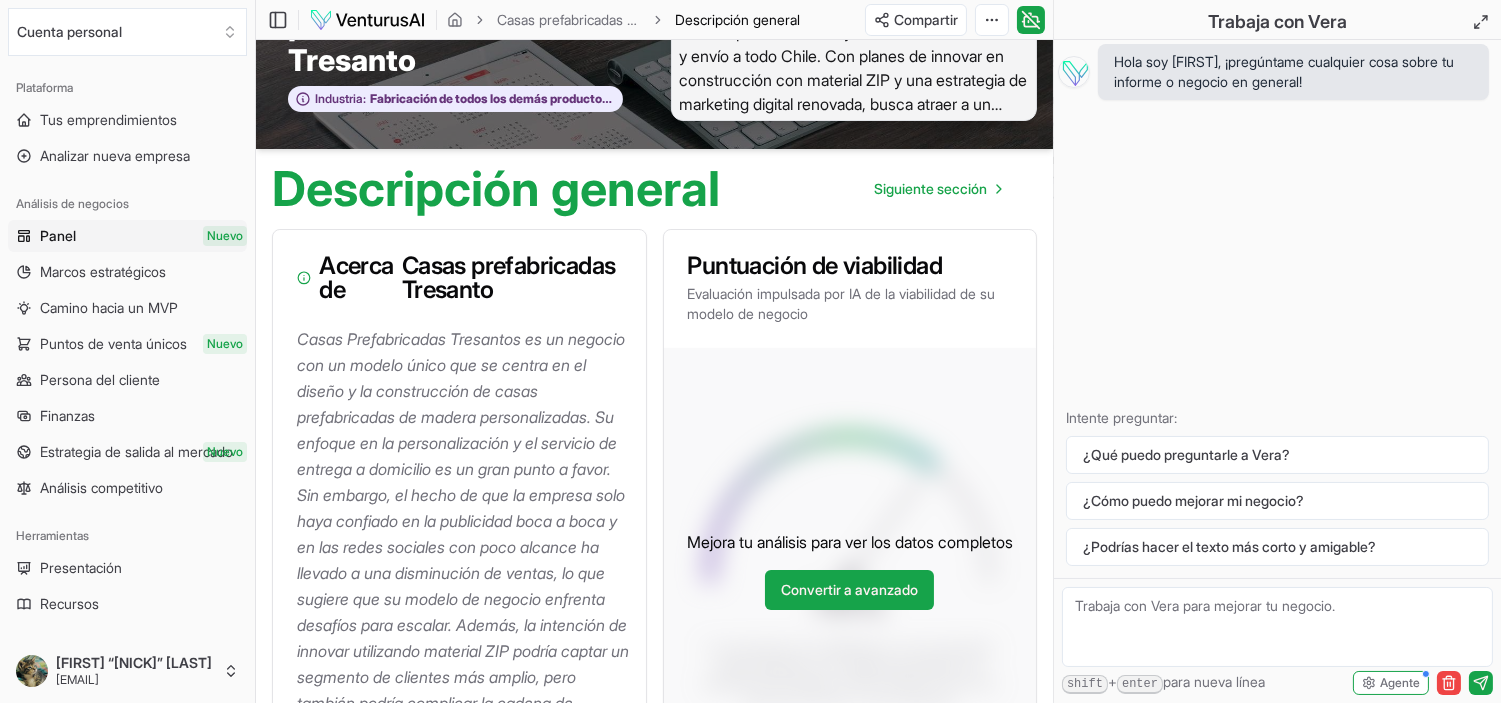 scroll, scrollTop: 103, scrollLeft: 0, axis: vertical 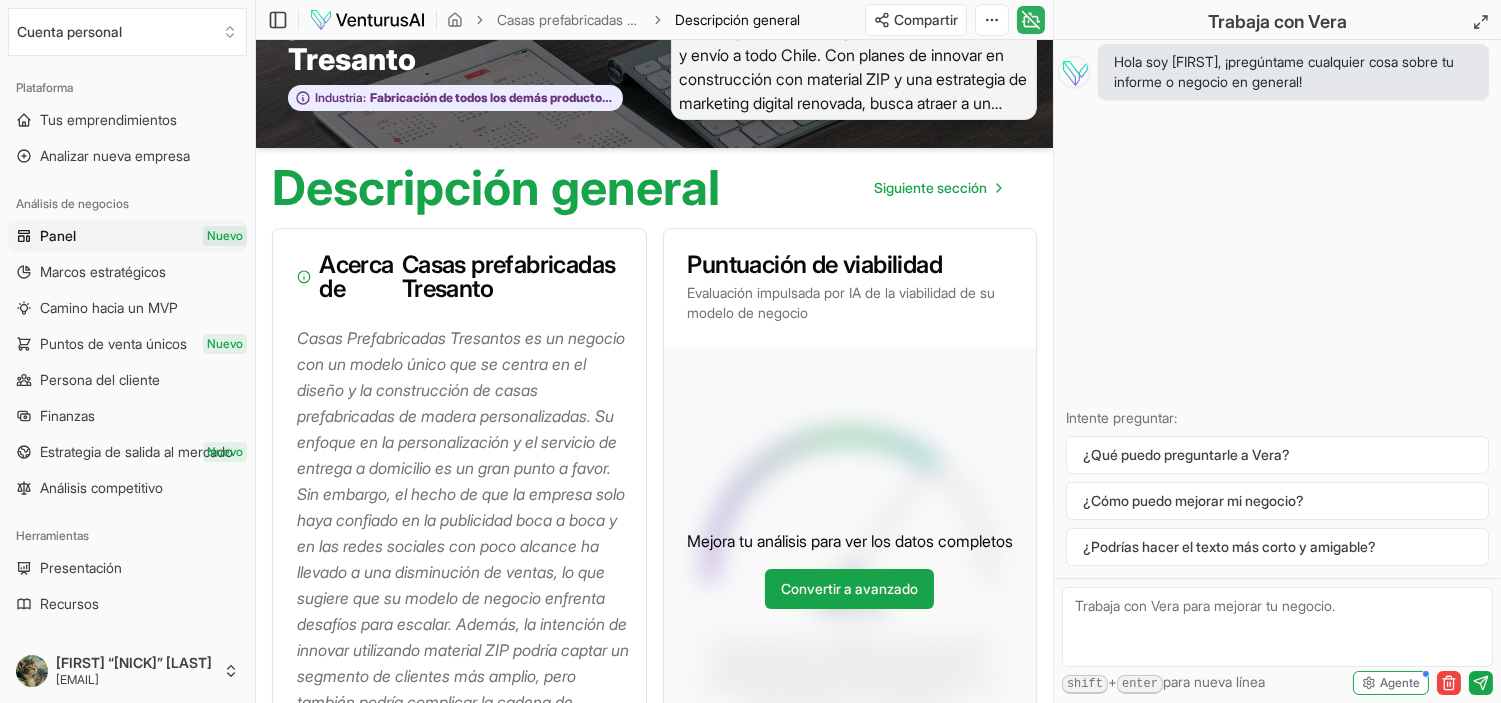click 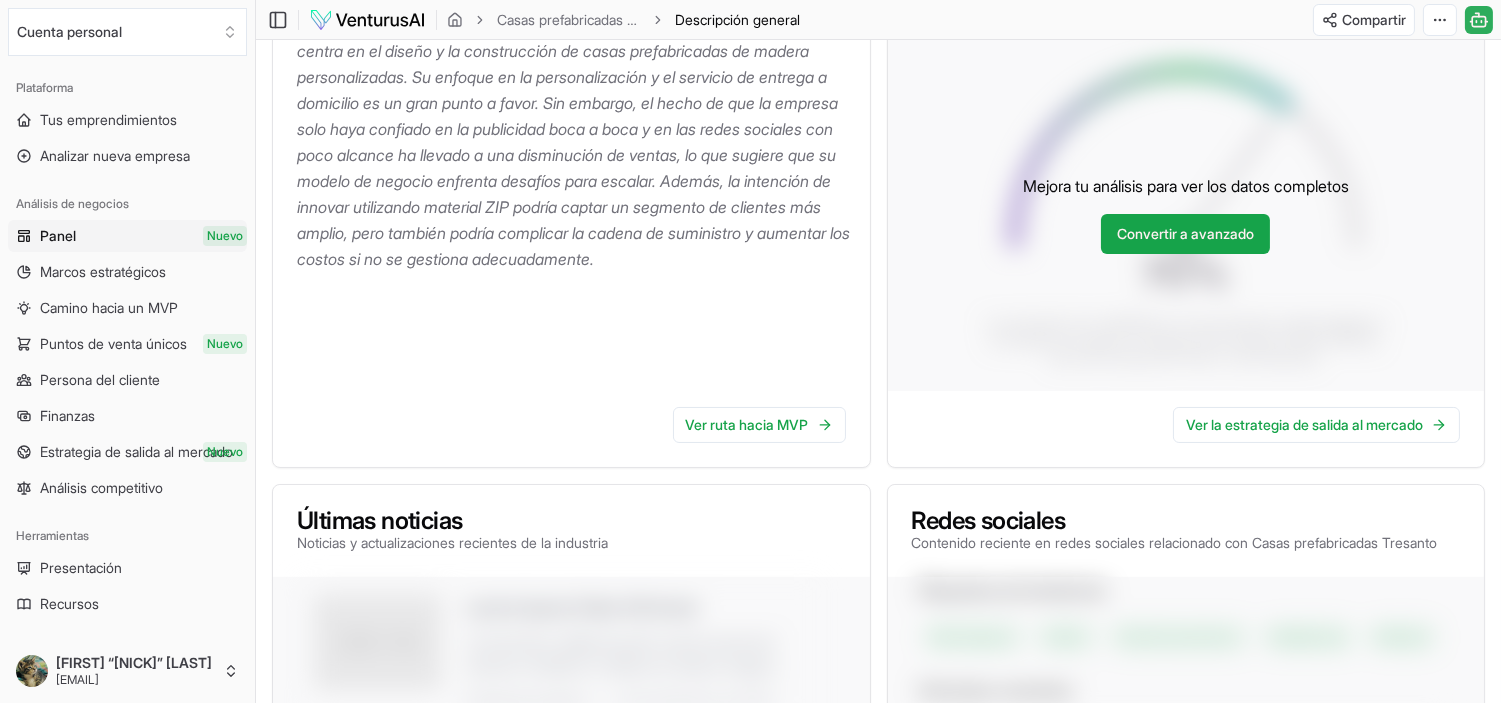 scroll, scrollTop: 385, scrollLeft: 0, axis: vertical 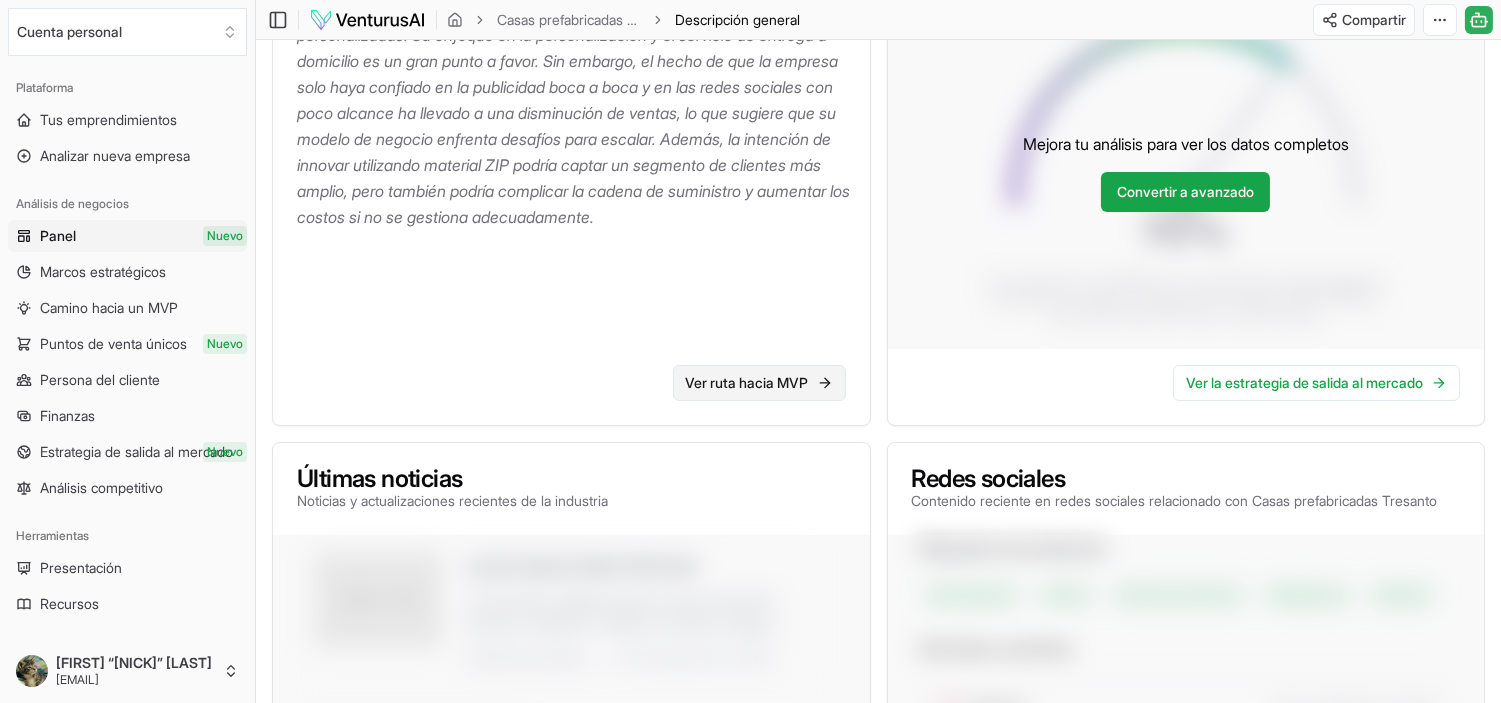 click on "Ver ruta hacia MVP" at bounding box center (747, 382) 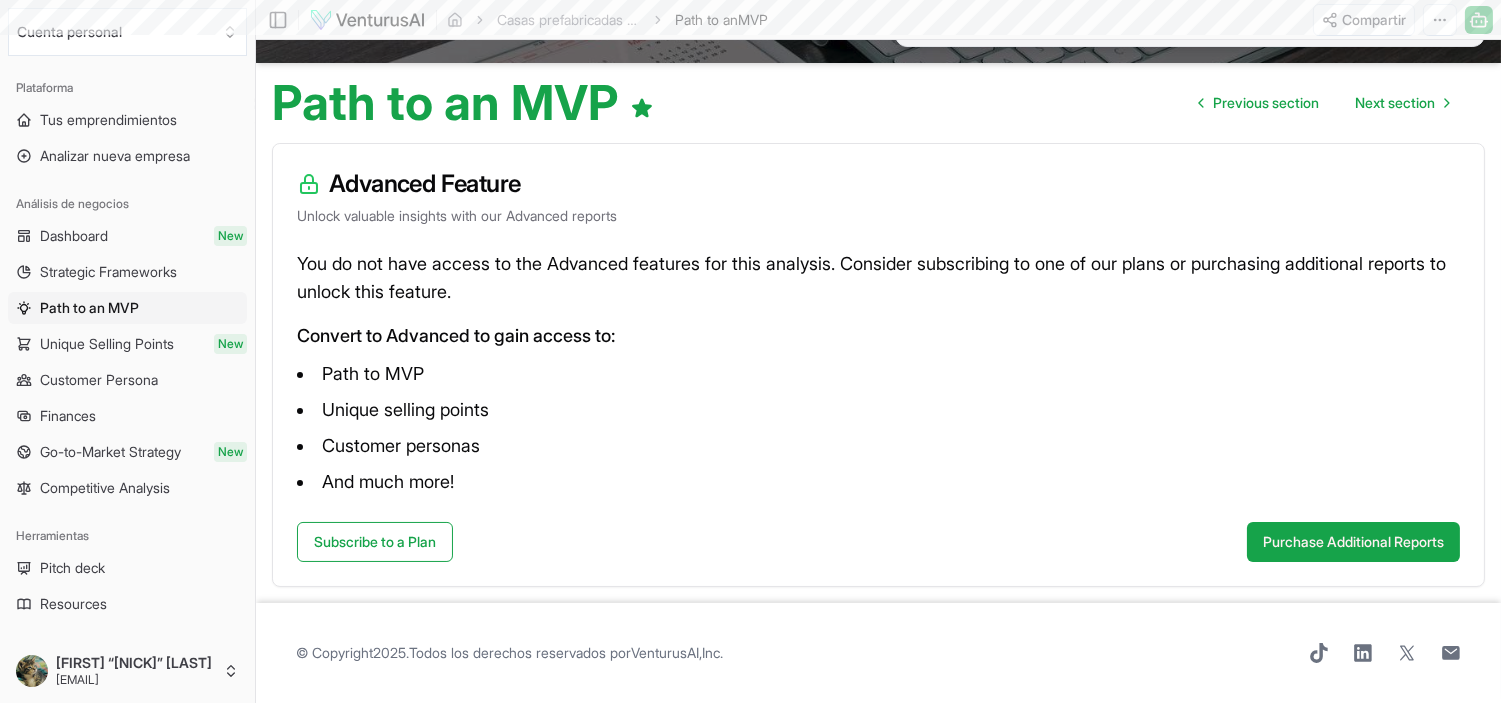 scroll, scrollTop: 0, scrollLeft: 0, axis: both 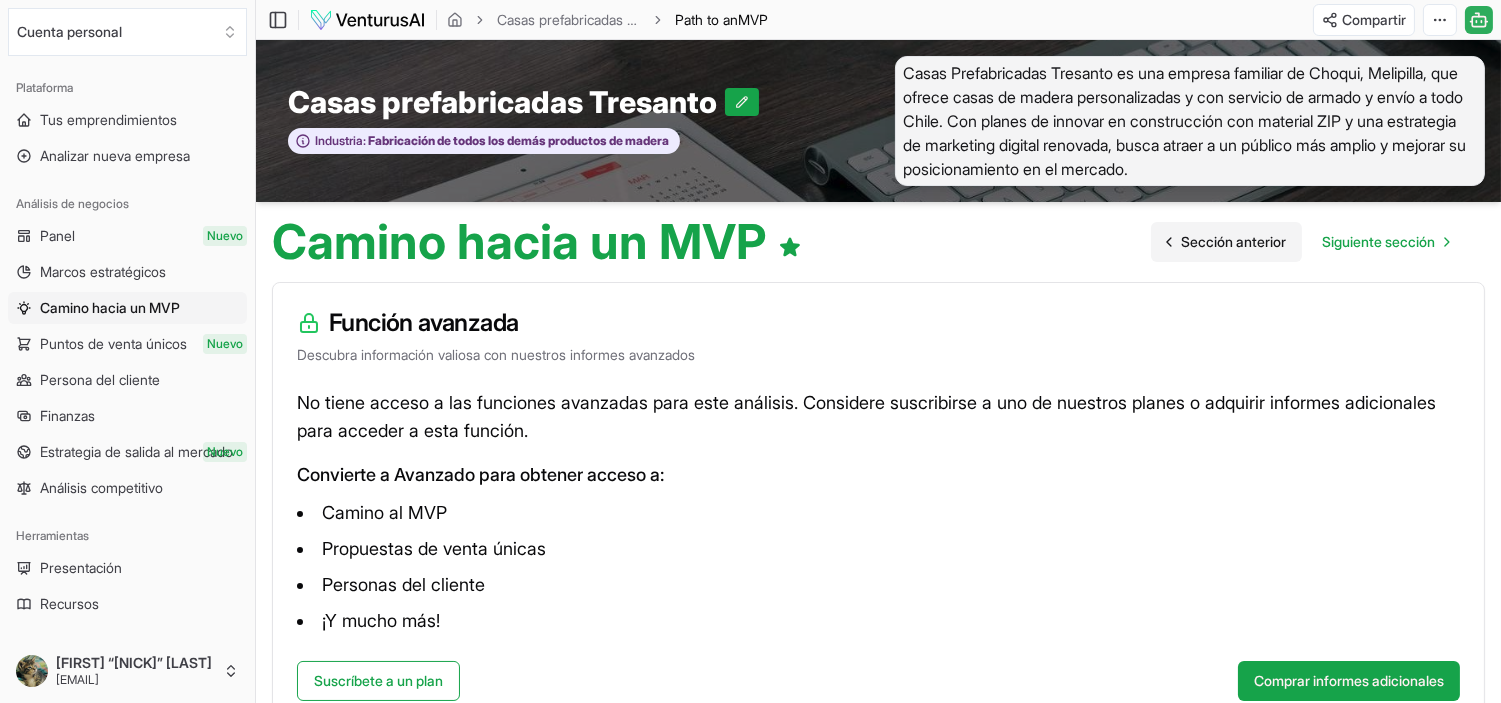 click on "Sección anterior" at bounding box center (1233, 241) 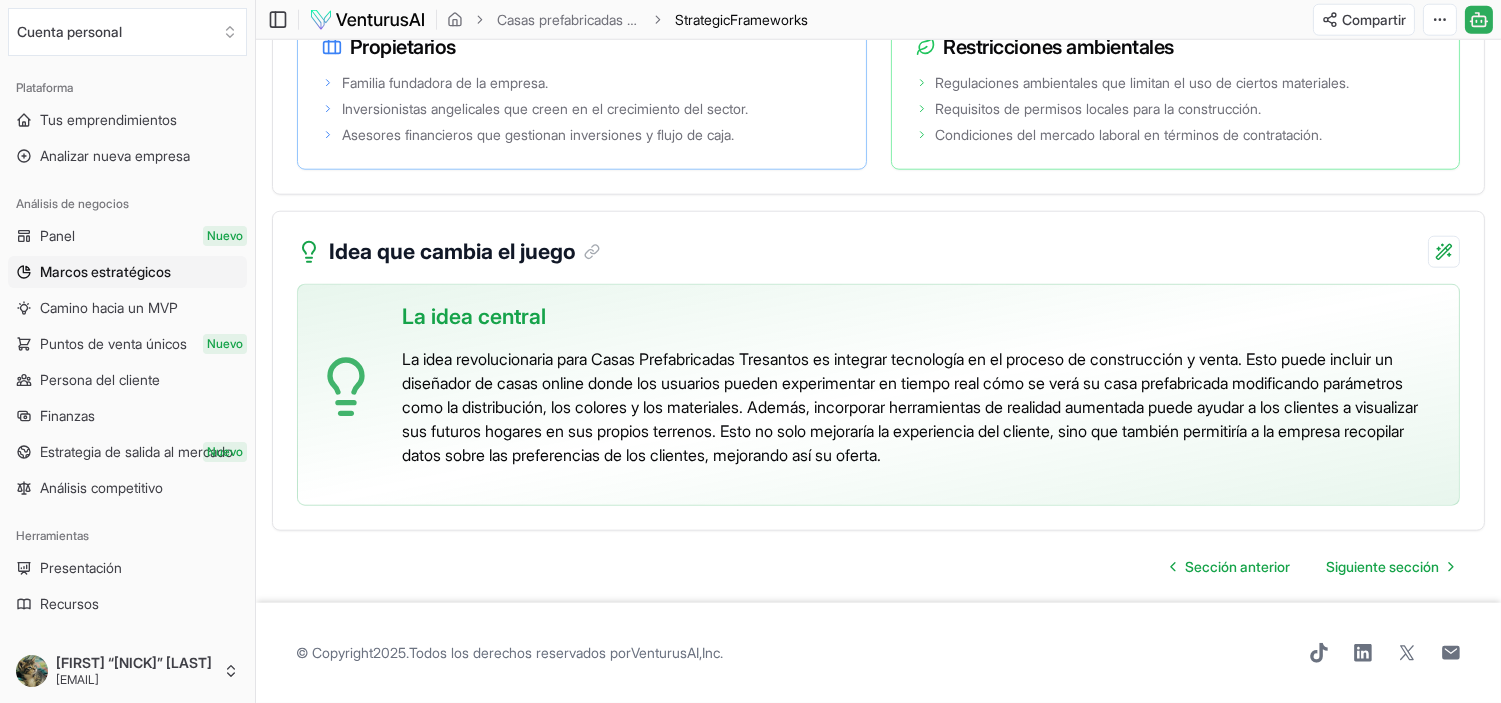 scroll, scrollTop: 4106, scrollLeft: 0, axis: vertical 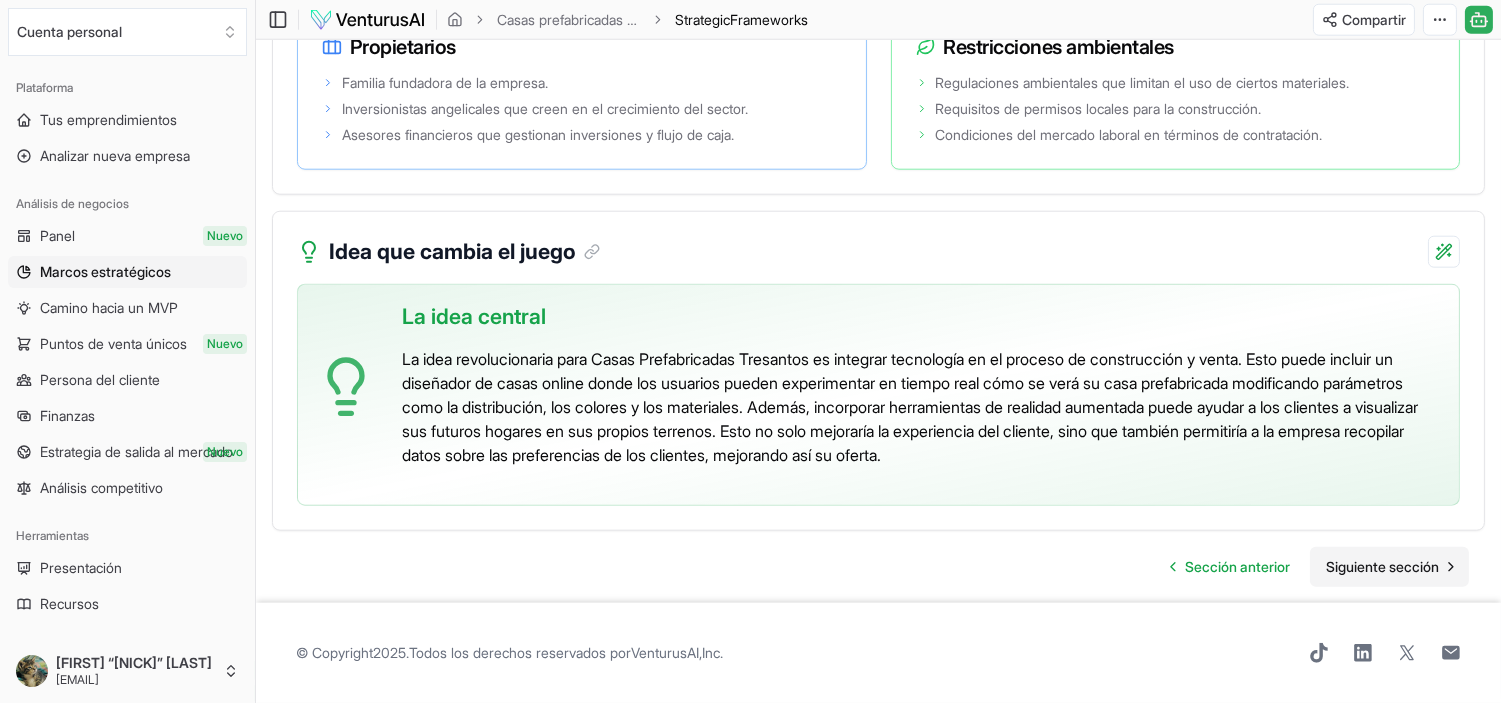 click on "Siguiente sección" at bounding box center (1382, 566) 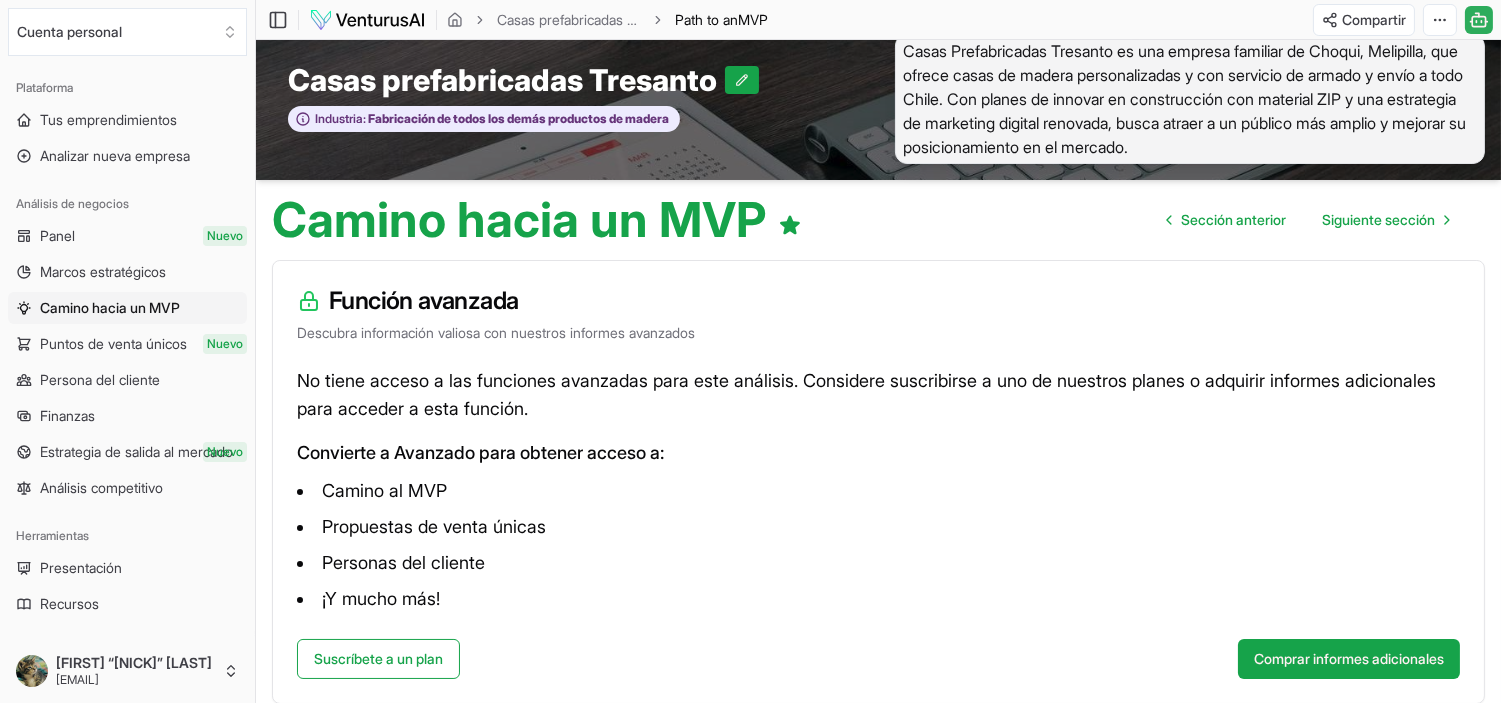 scroll, scrollTop: 0, scrollLeft: 0, axis: both 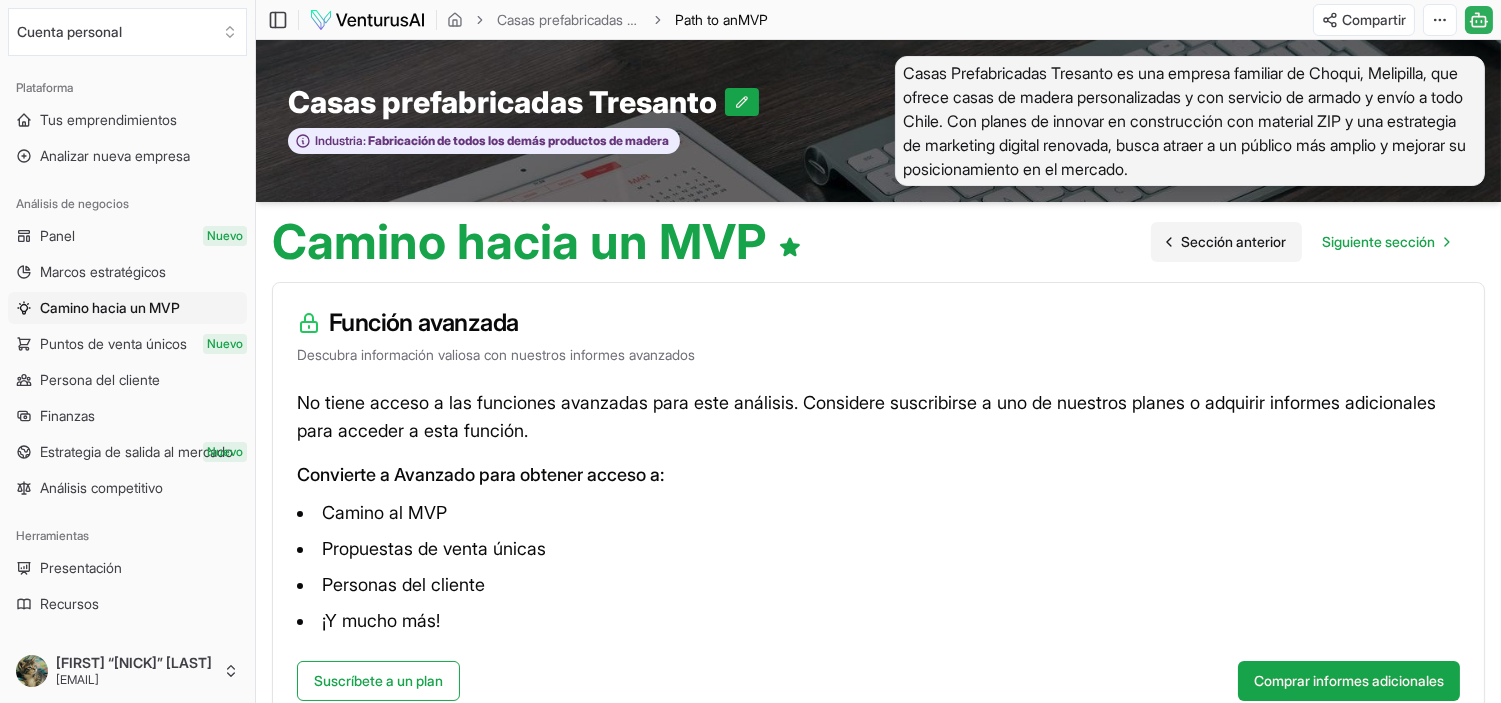 click on "Sección anterior" at bounding box center [1233, 241] 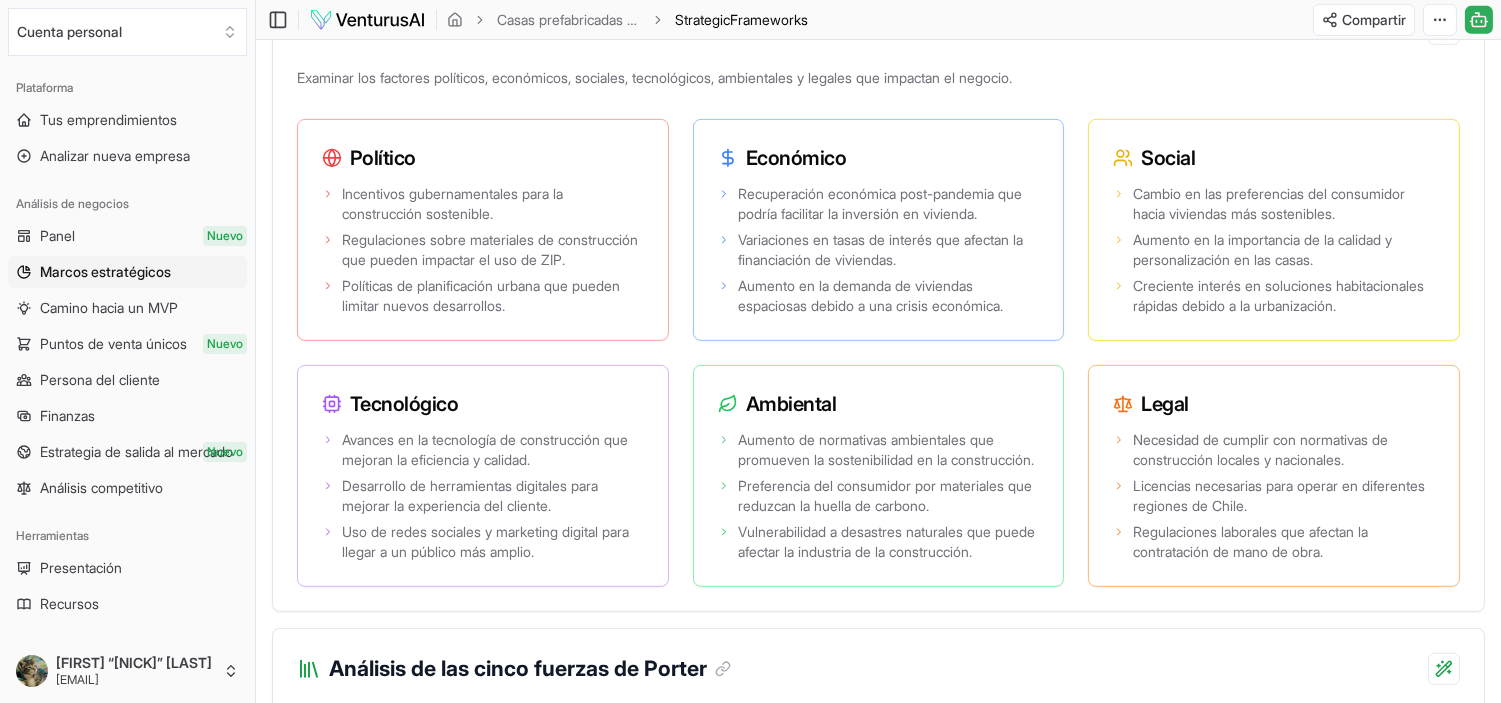 scroll, scrollTop: 1677, scrollLeft: 0, axis: vertical 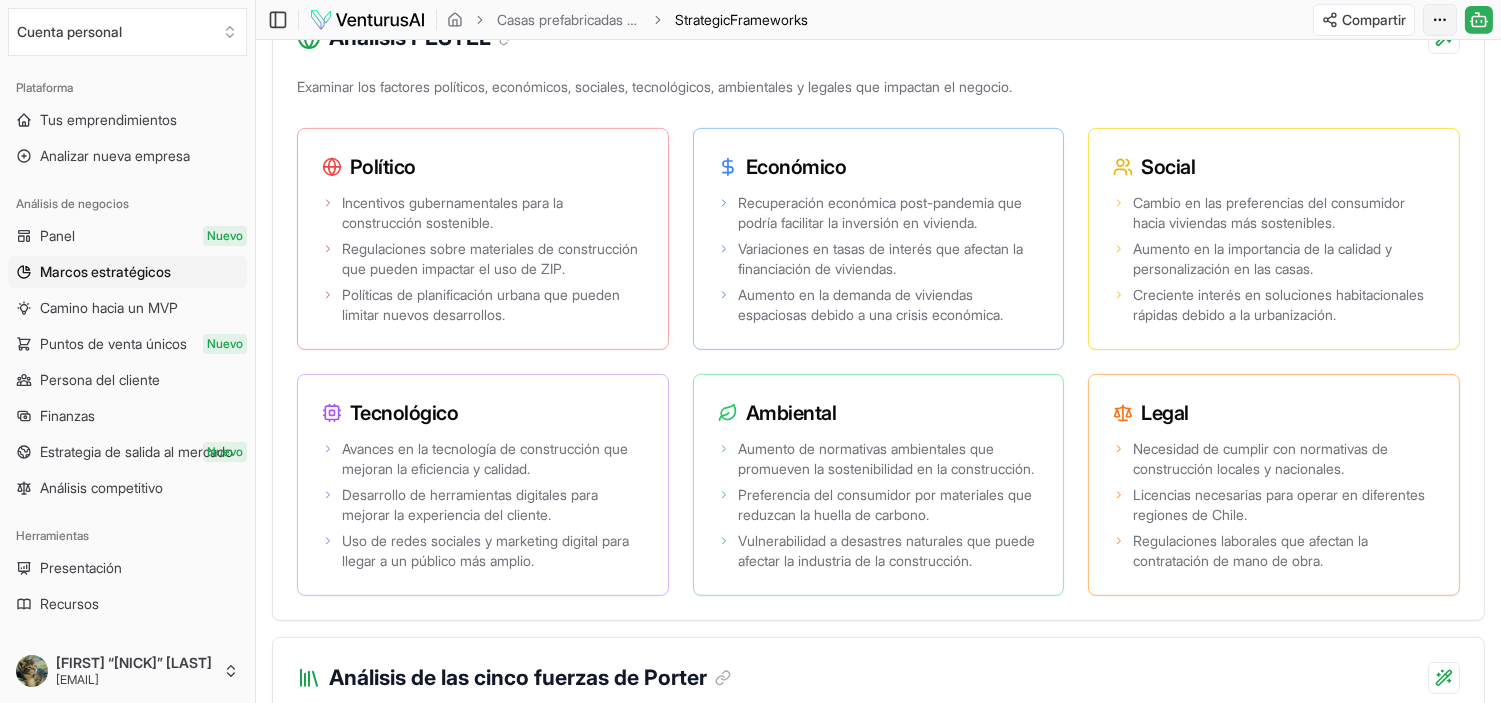 click on "Valoramos tu privacidad Utilizamos cookies para mejorar tu experiencia de navegación, mostrarte anuncios o contenido personalizados y analizar nuestro tráfico. Al hacer clic en "Aceptar todo", aceptas nuestro uso de cookies. Personalizar    Aceptar todo Personalizar las preferencias de consentimiento   Utilizamos cookies para ayudarle a navegar eficientemente y realizar ciertas funciones. A continuación, encontrará información detallada sobre todas las cookies en cada categoría de consentimiento. The cookies that are categorized as "Necessary" are stored on your browser as they are essential for enabling the basic functionalities of the site. ...  Show more Necessary Always Active Necessary cookies are required to enable the basic features of this site, such as providing secure log-in or adjusting your consent preferences. These cookies do not store any personally identifiable data. Cookie cookieyes-consent Duration 1 year Description Cookie __cf_bm Duration 1 hour Description Cookie _cfuvid Duration" at bounding box center [750, -1326] 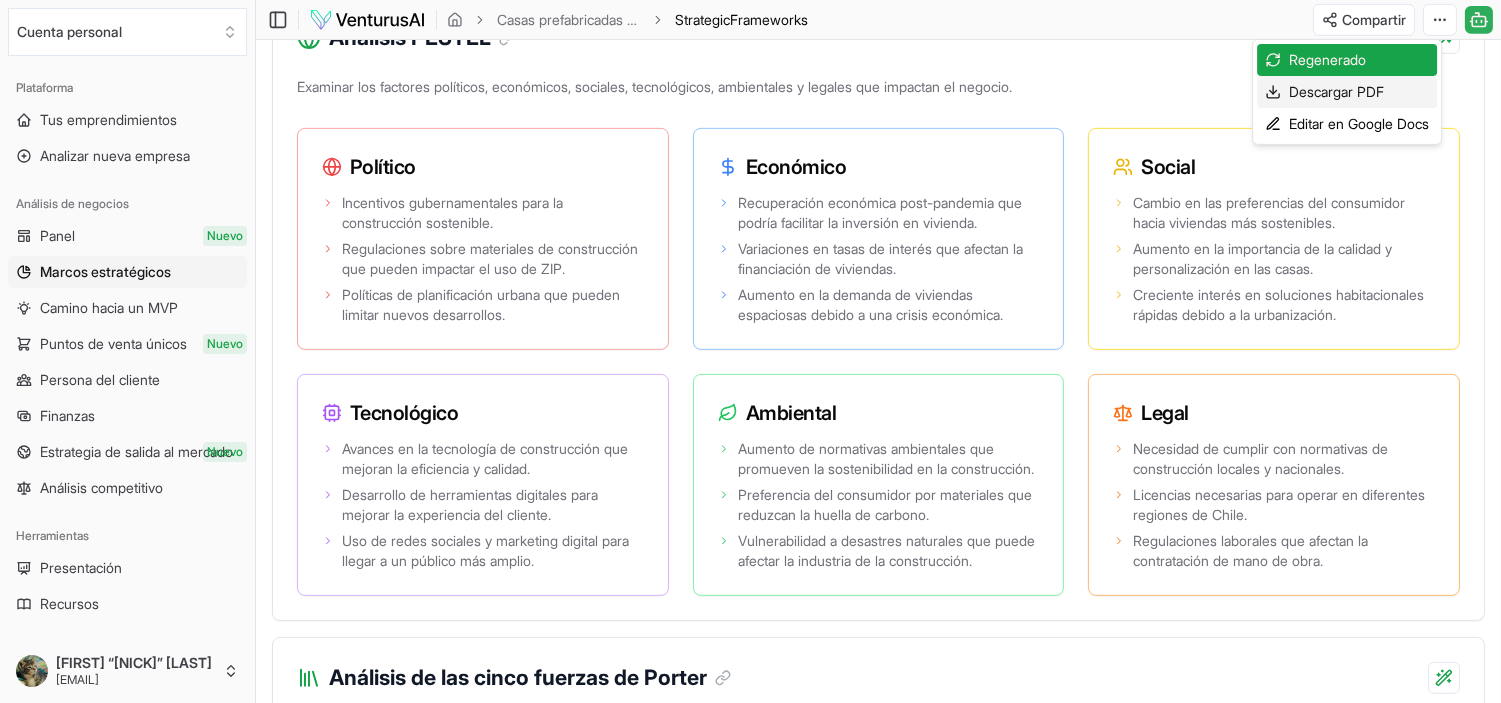 click on "Descargar PDF" at bounding box center [1336, 91] 